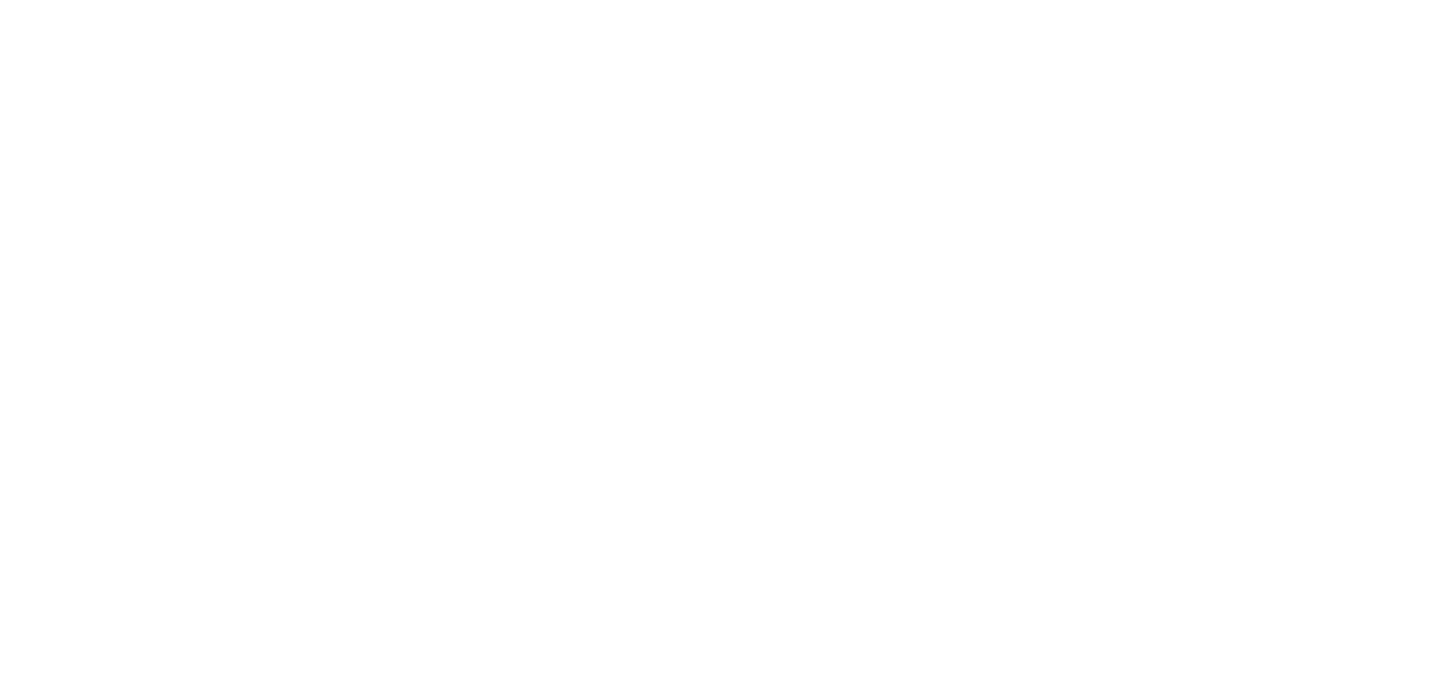 scroll, scrollTop: 0, scrollLeft: 0, axis: both 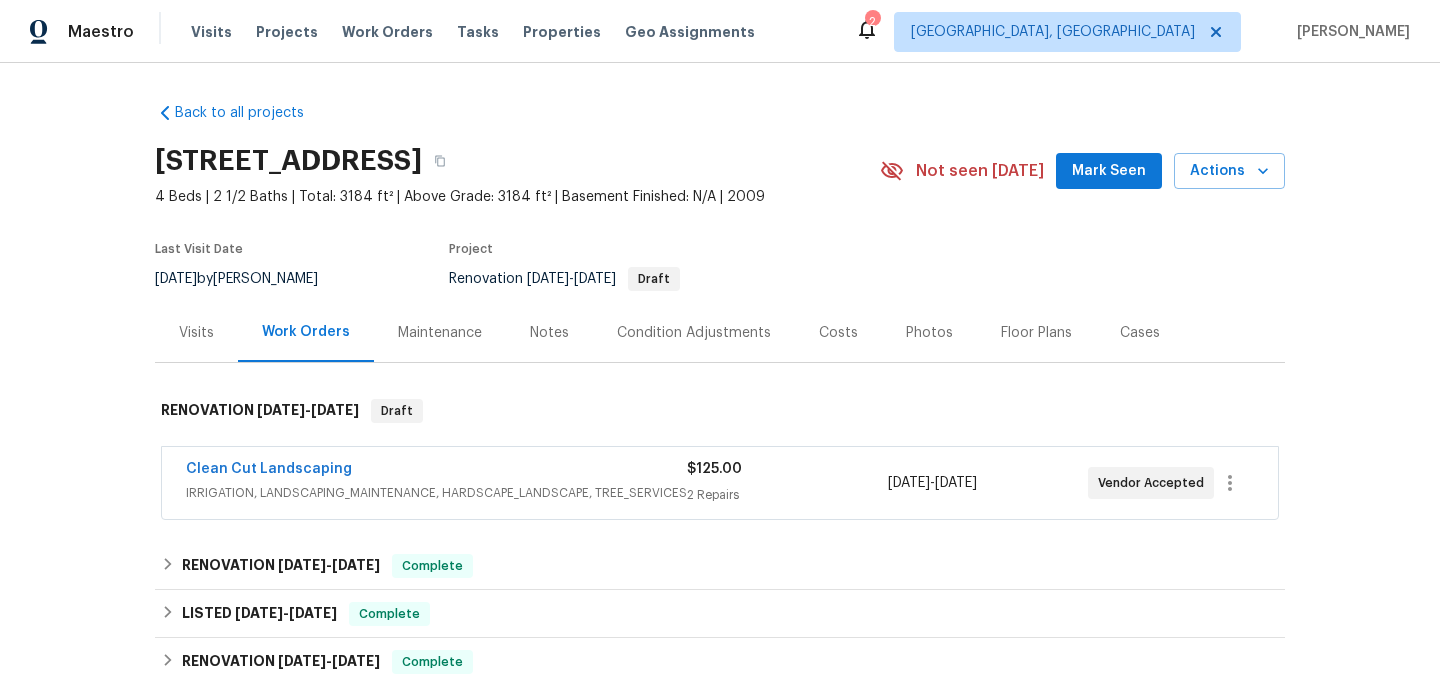 click on "Visits" at bounding box center [196, 332] 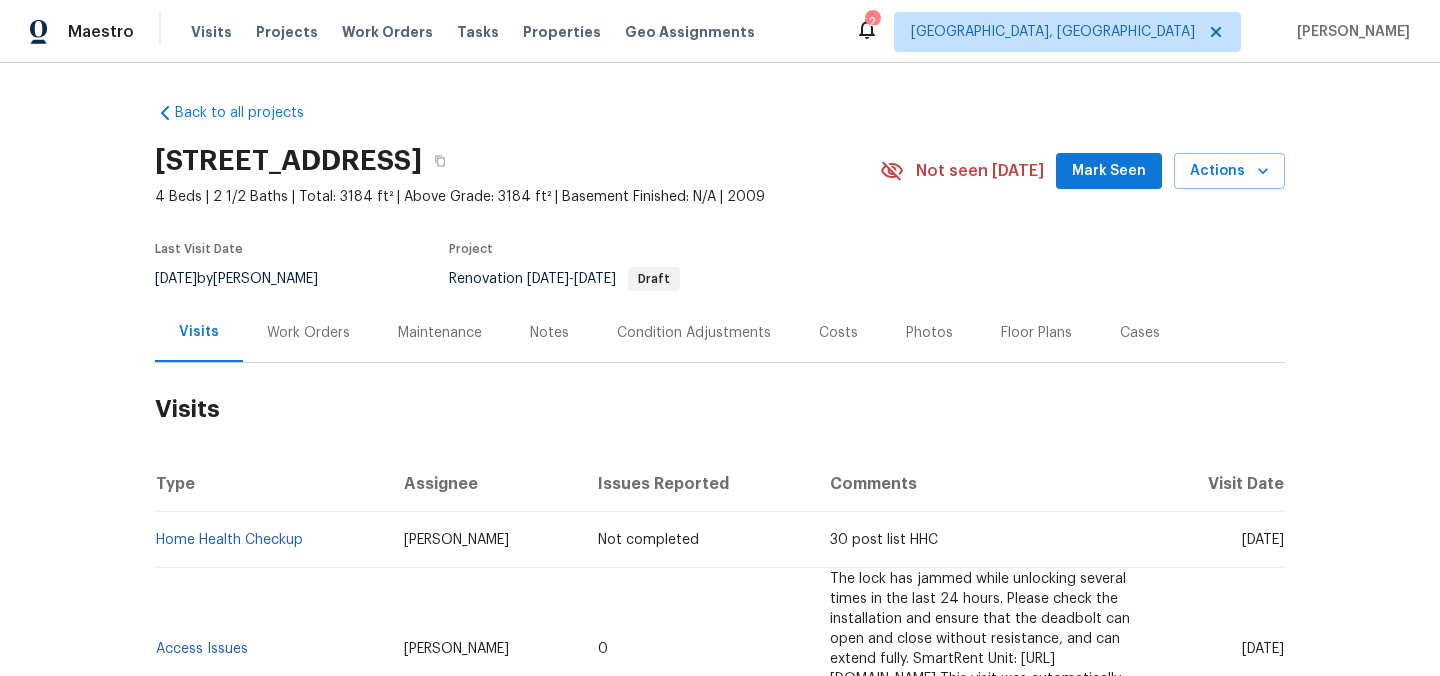 click on "Work Orders" at bounding box center [308, 333] 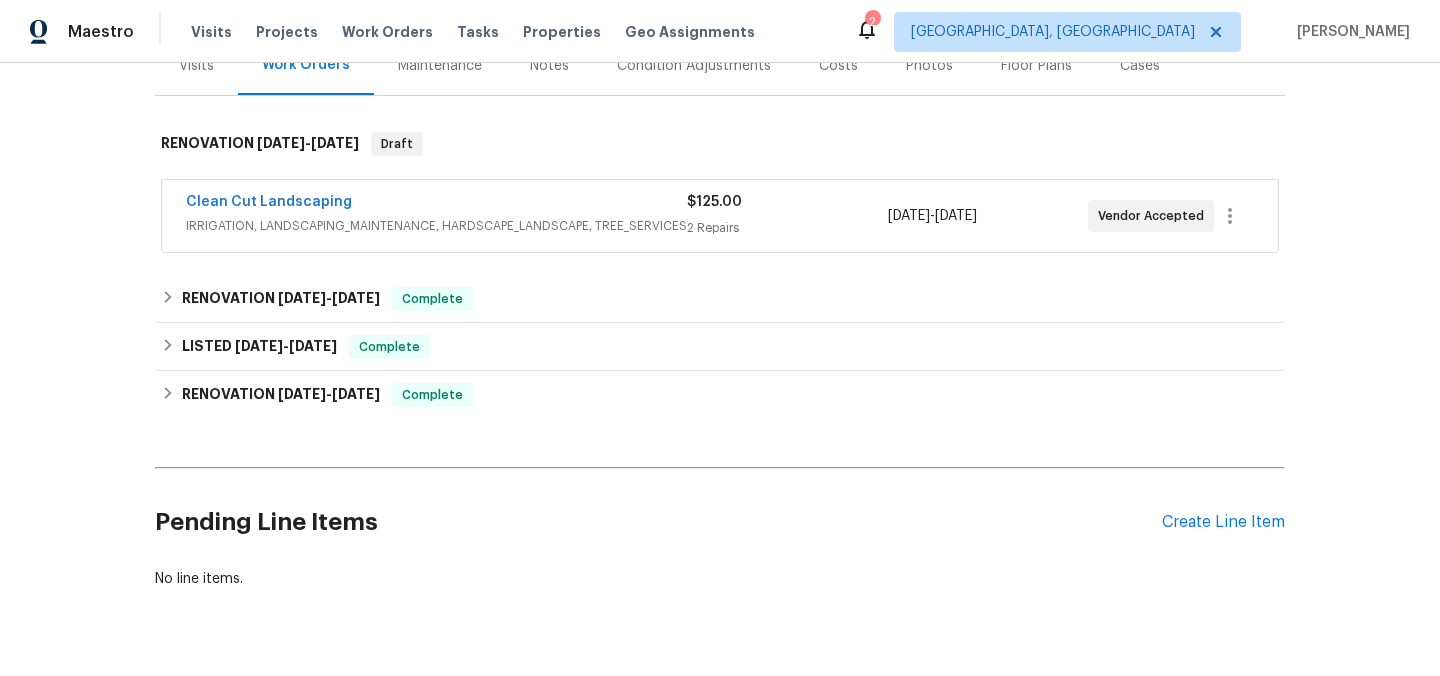 scroll, scrollTop: 304, scrollLeft: 0, axis: vertical 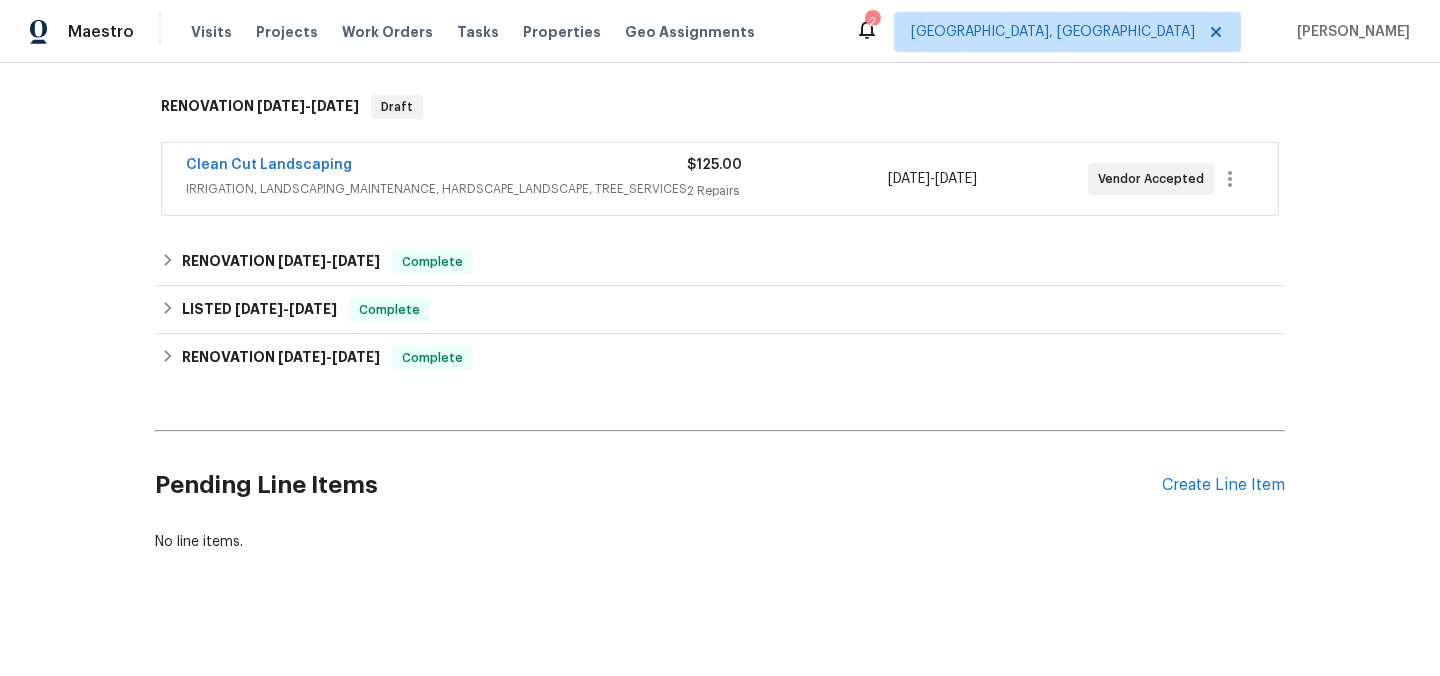 click on "IRRIGATION, LANDSCAPING_MAINTENANCE, HARDSCAPE_LANDSCAPE, TREE_SERVICES" at bounding box center [436, 189] 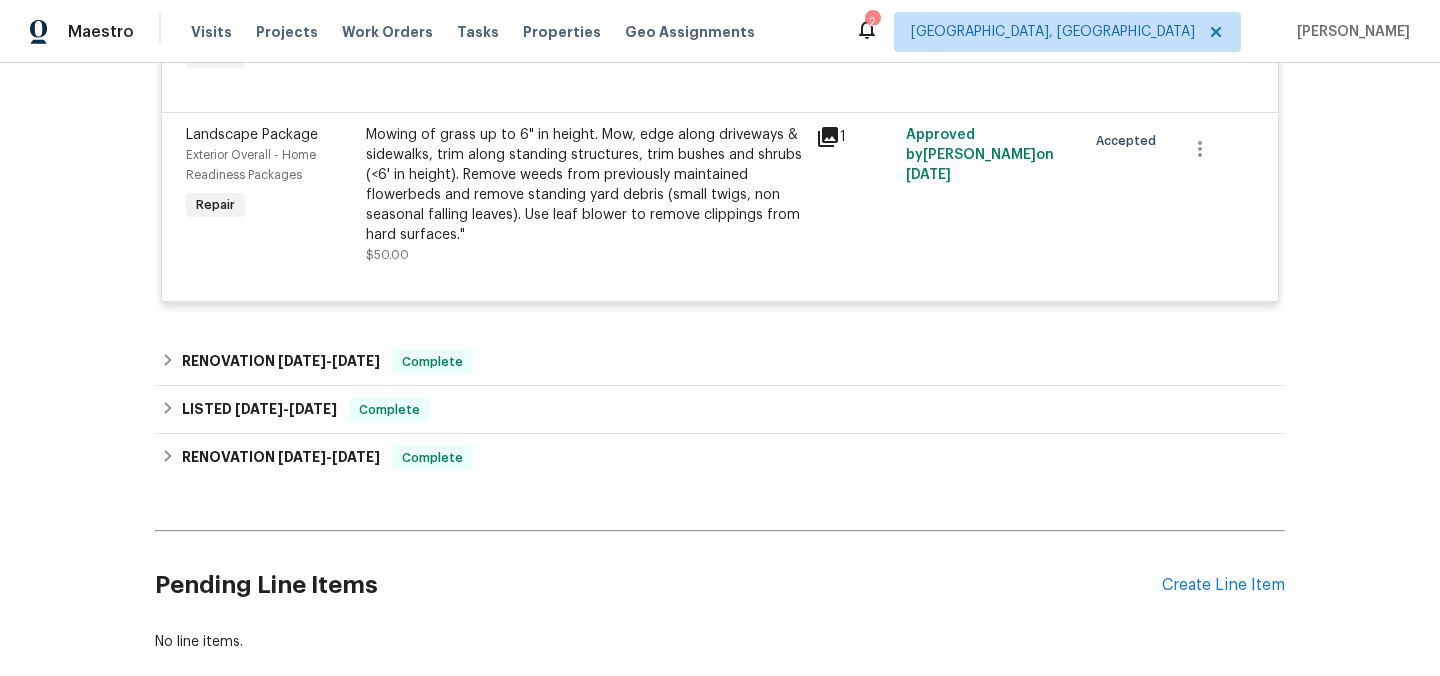 scroll, scrollTop: 720, scrollLeft: 0, axis: vertical 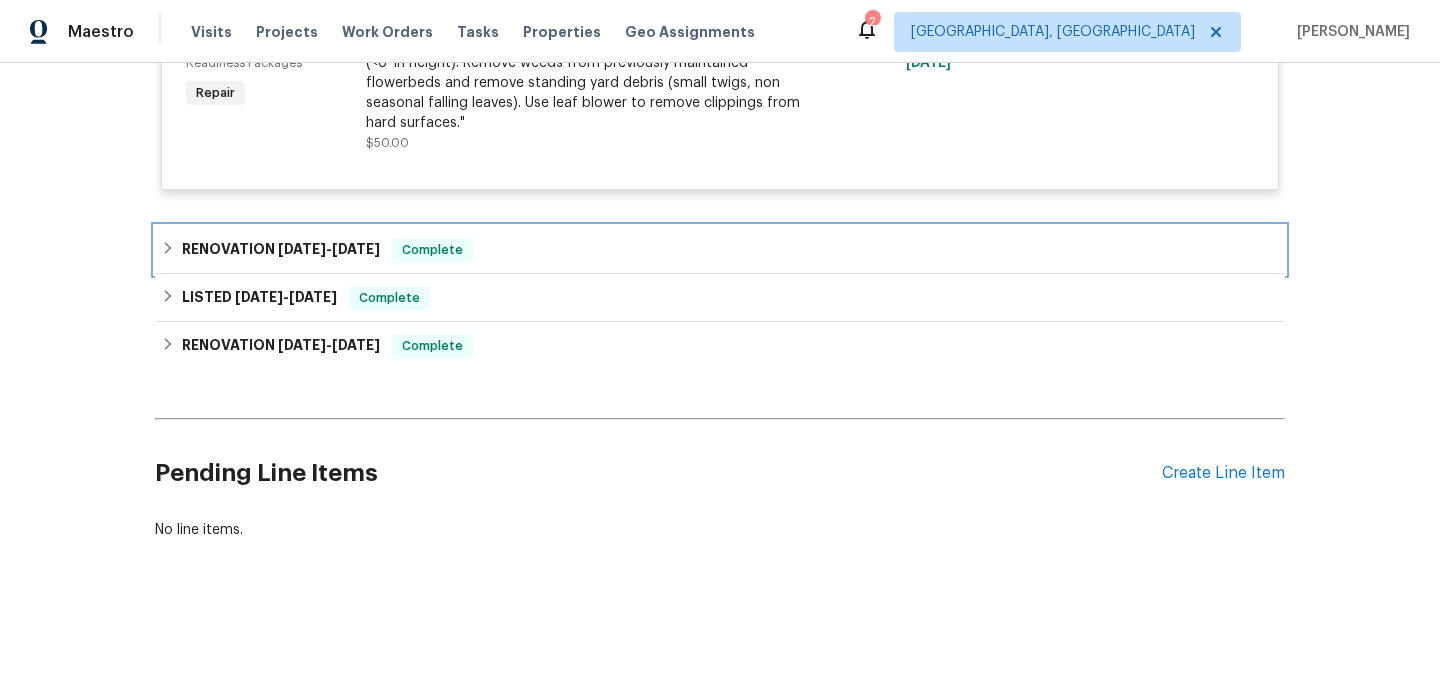 click on "[DATE]" at bounding box center [302, 249] 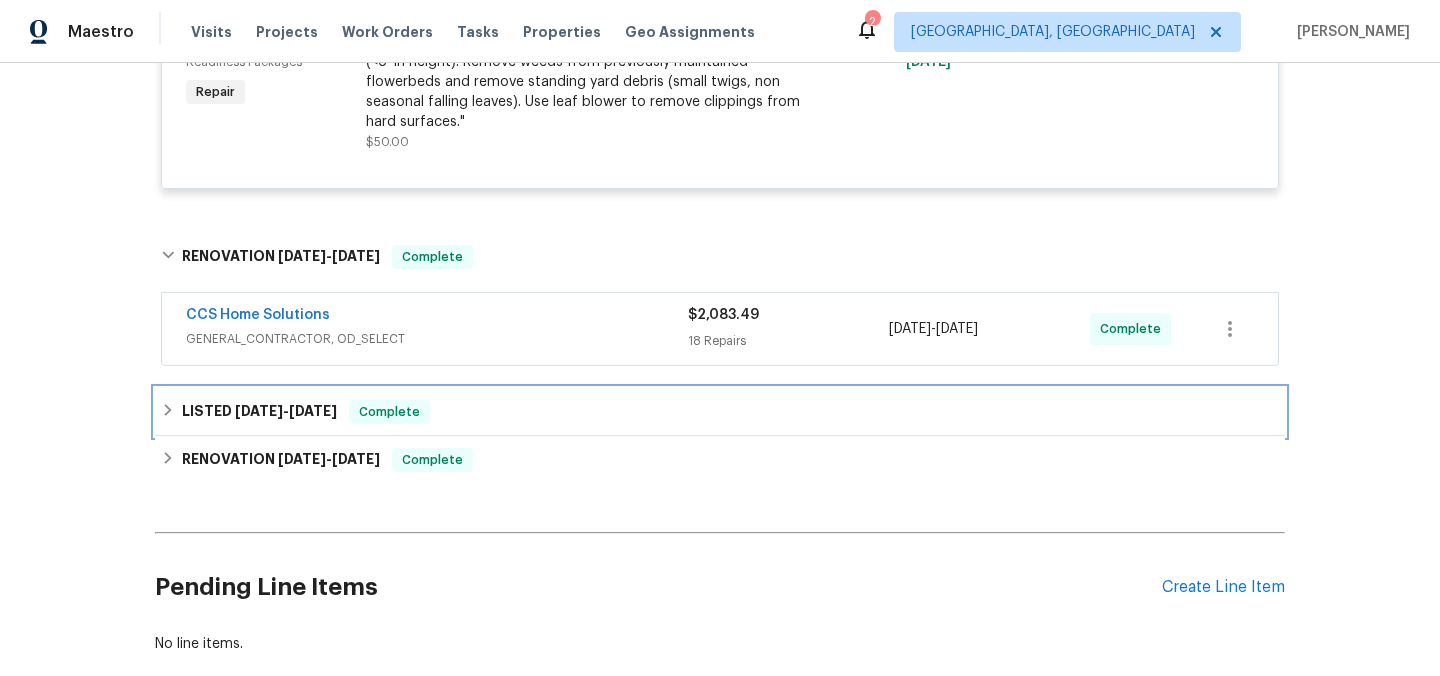 click on "[DATE]" at bounding box center (313, 411) 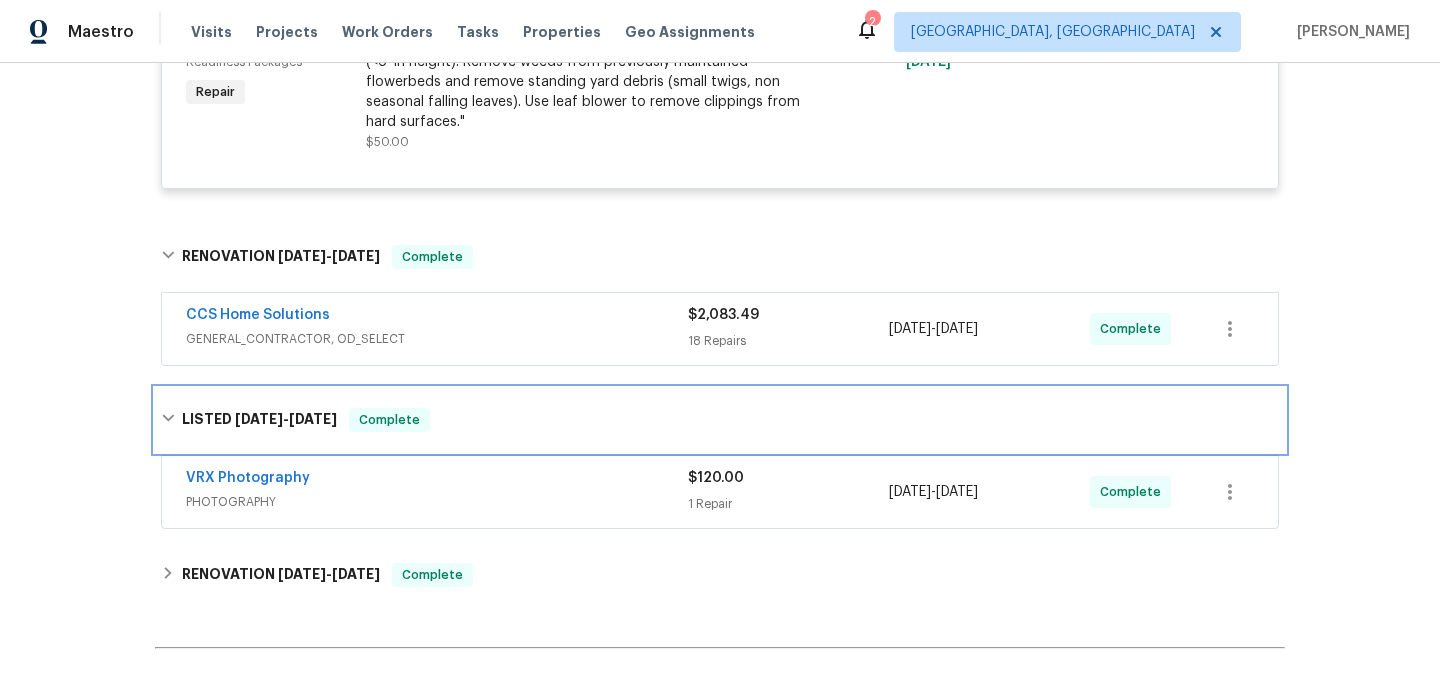 scroll, scrollTop: 848, scrollLeft: 0, axis: vertical 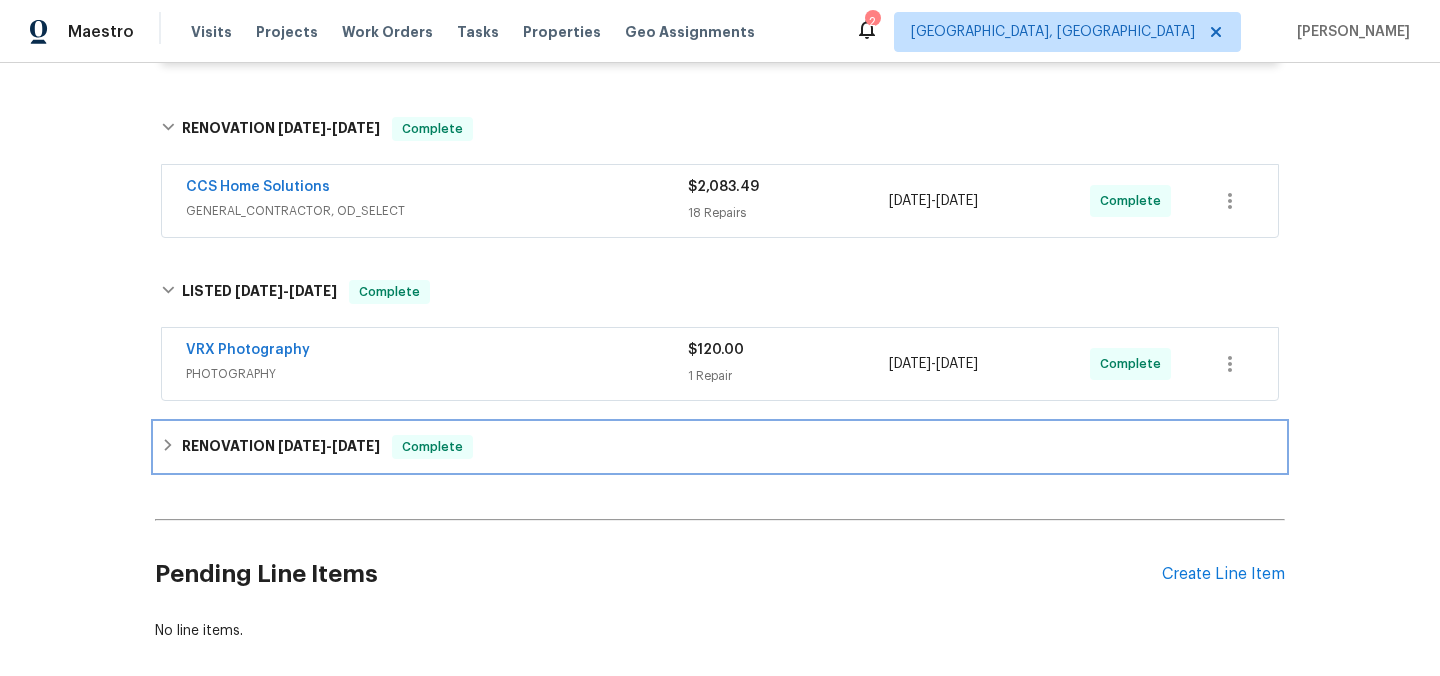click on "RENOVATION   [DATE]  -  [DATE]" at bounding box center (281, 447) 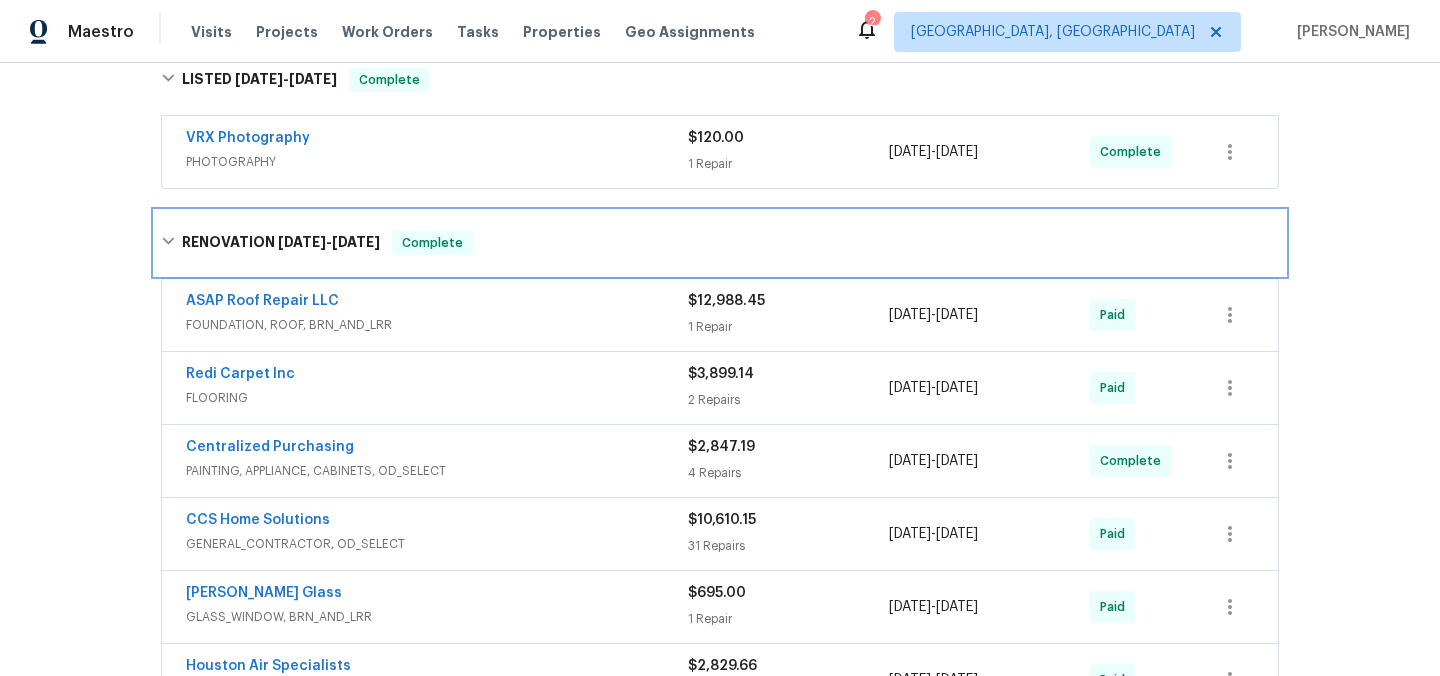 scroll, scrollTop: 1067, scrollLeft: 0, axis: vertical 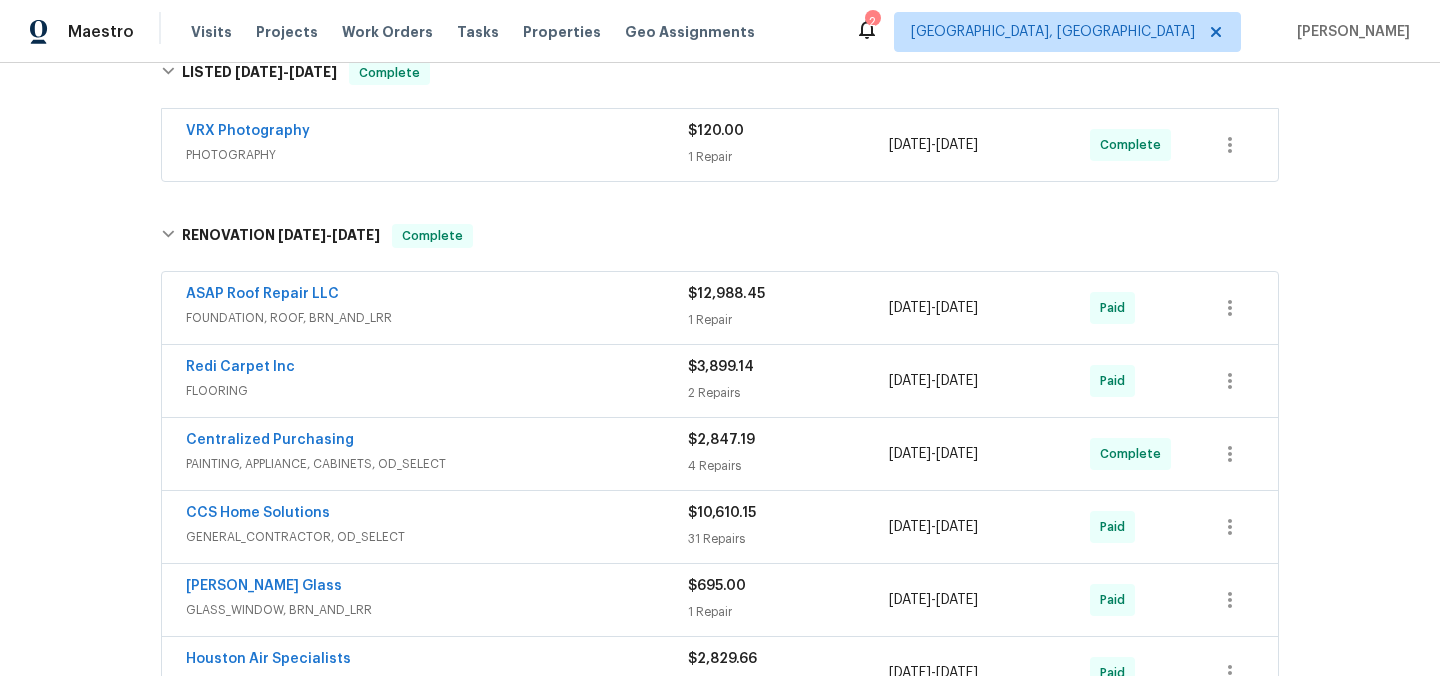 click on "FOUNDATION, ROOF, BRN_AND_LRR" at bounding box center (437, 318) 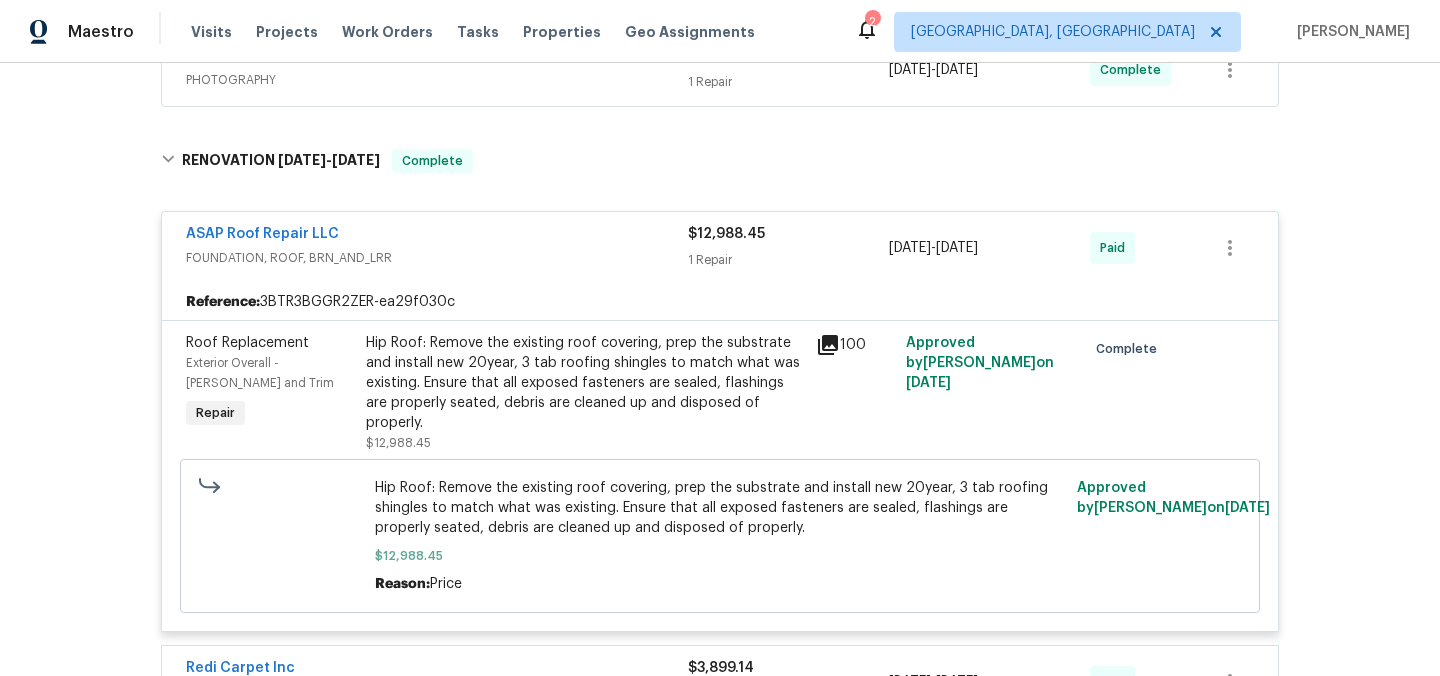 scroll, scrollTop: 1146, scrollLeft: 0, axis: vertical 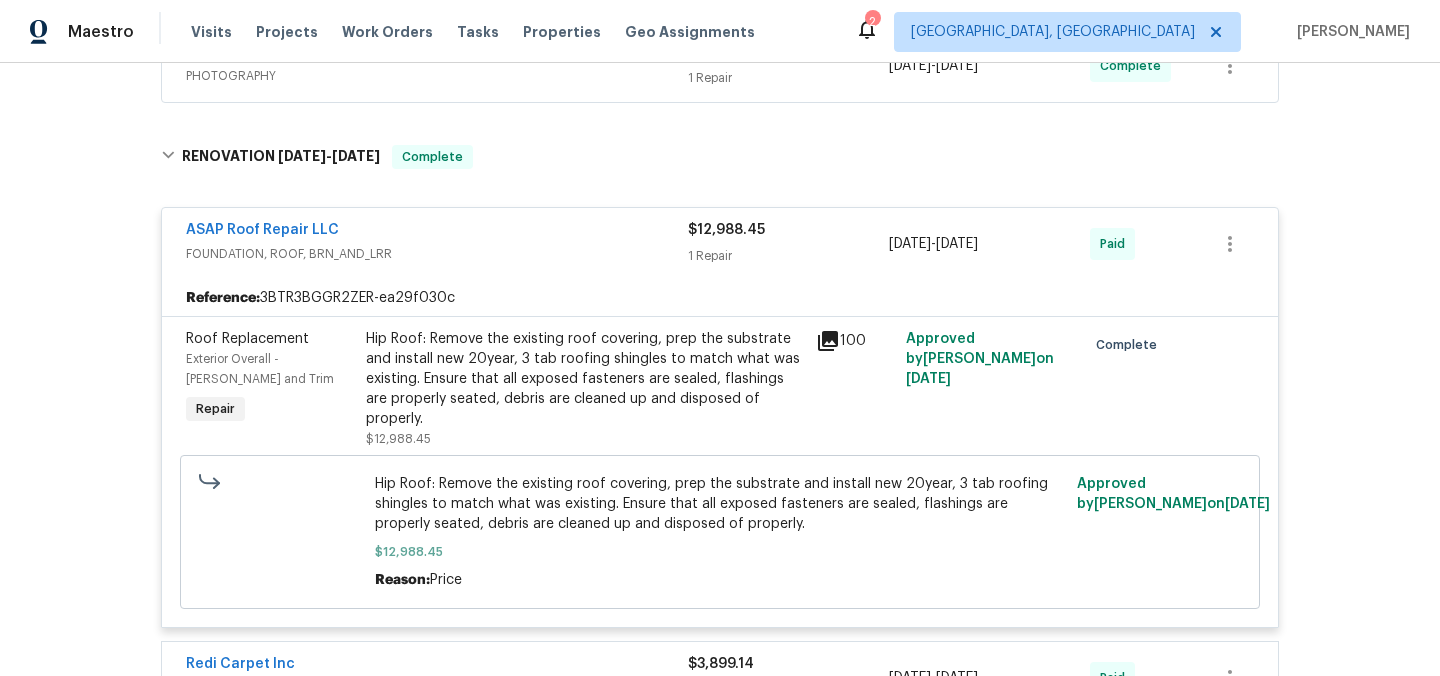 drag, startPoint x: 358, startPoint y: 218, endPoint x: 176, endPoint y: 218, distance: 182 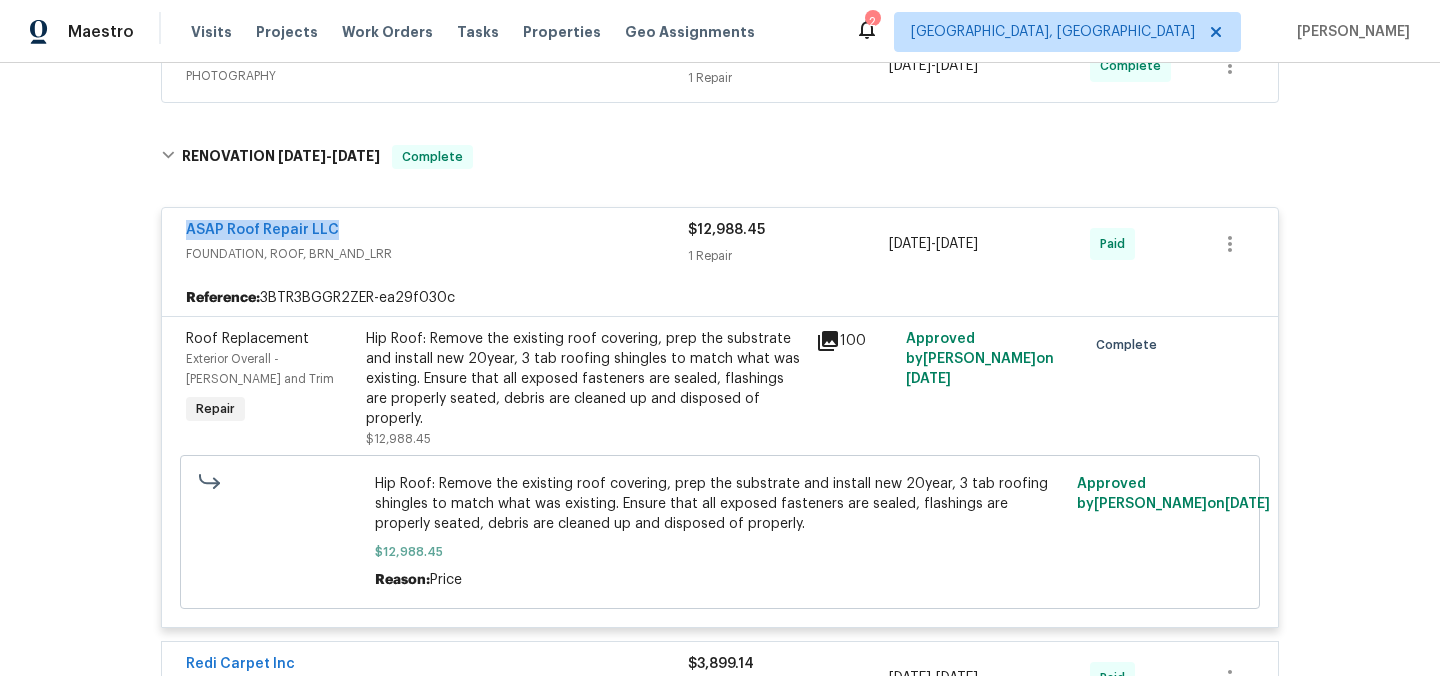drag, startPoint x: 176, startPoint y: 223, endPoint x: 348, endPoint y: 229, distance: 172.10461 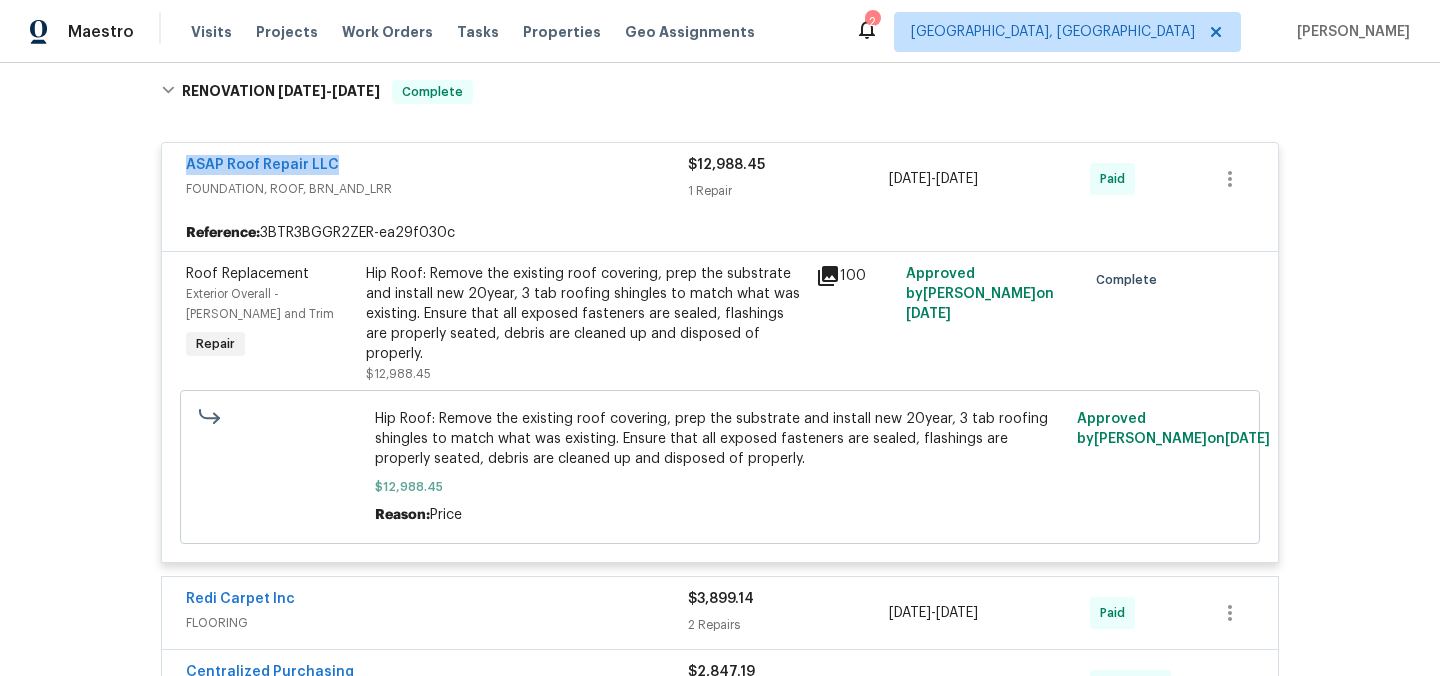 scroll, scrollTop: 1214, scrollLeft: 0, axis: vertical 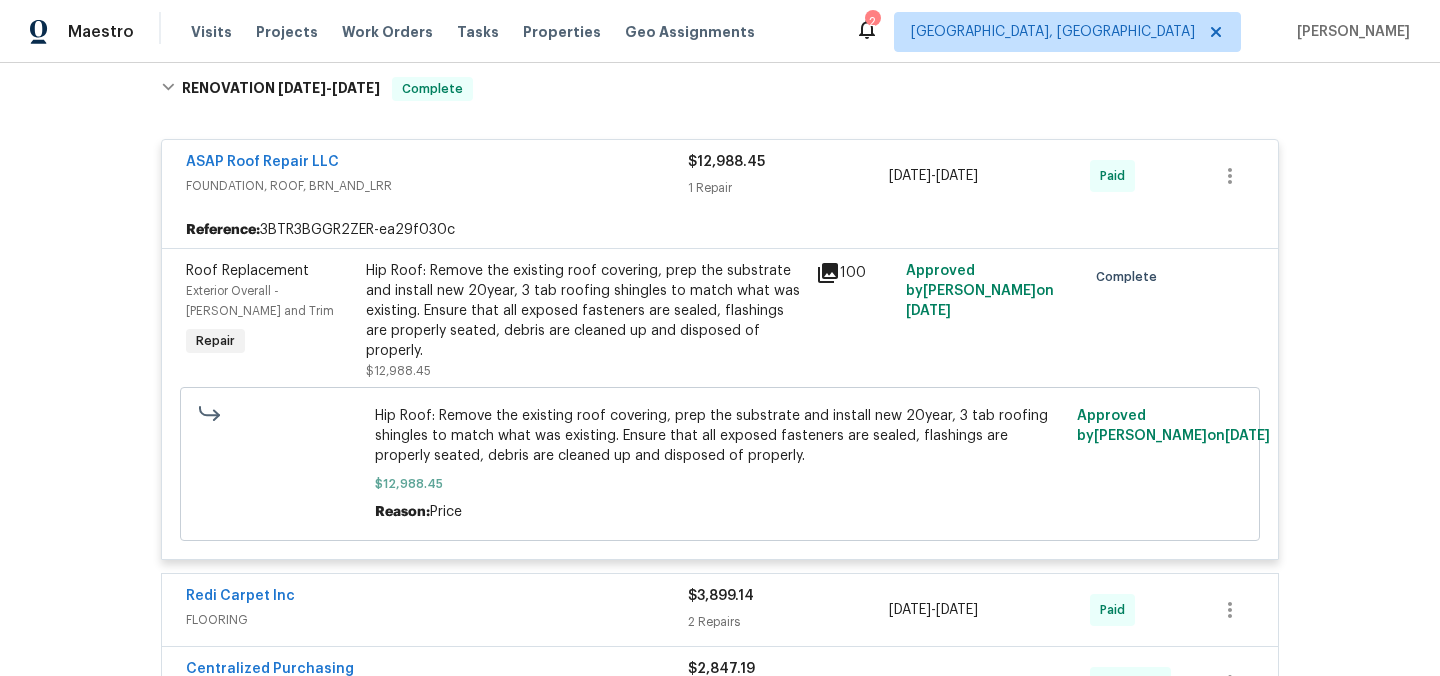 click on "Hip Roof: Remove the existing roof covering, prep the substrate and install new 20year, 3 tab roofing shingles to match what was existing. Ensure that all exposed fasteners are sealed, flashings are properly seated, debris are cleaned up and disposed of properly. $12,988.45" at bounding box center (585, 321) 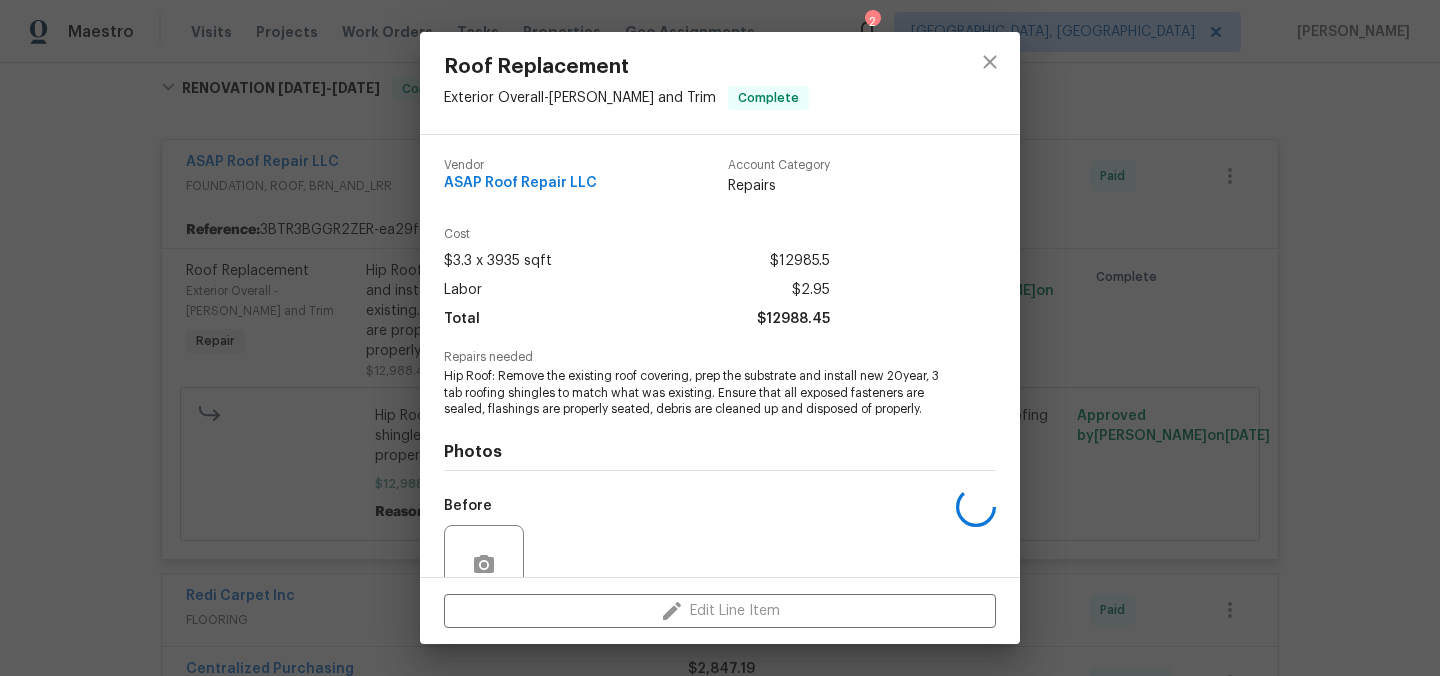 scroll, scrollTop: 178, scrollLeft: 0, axis: vertical 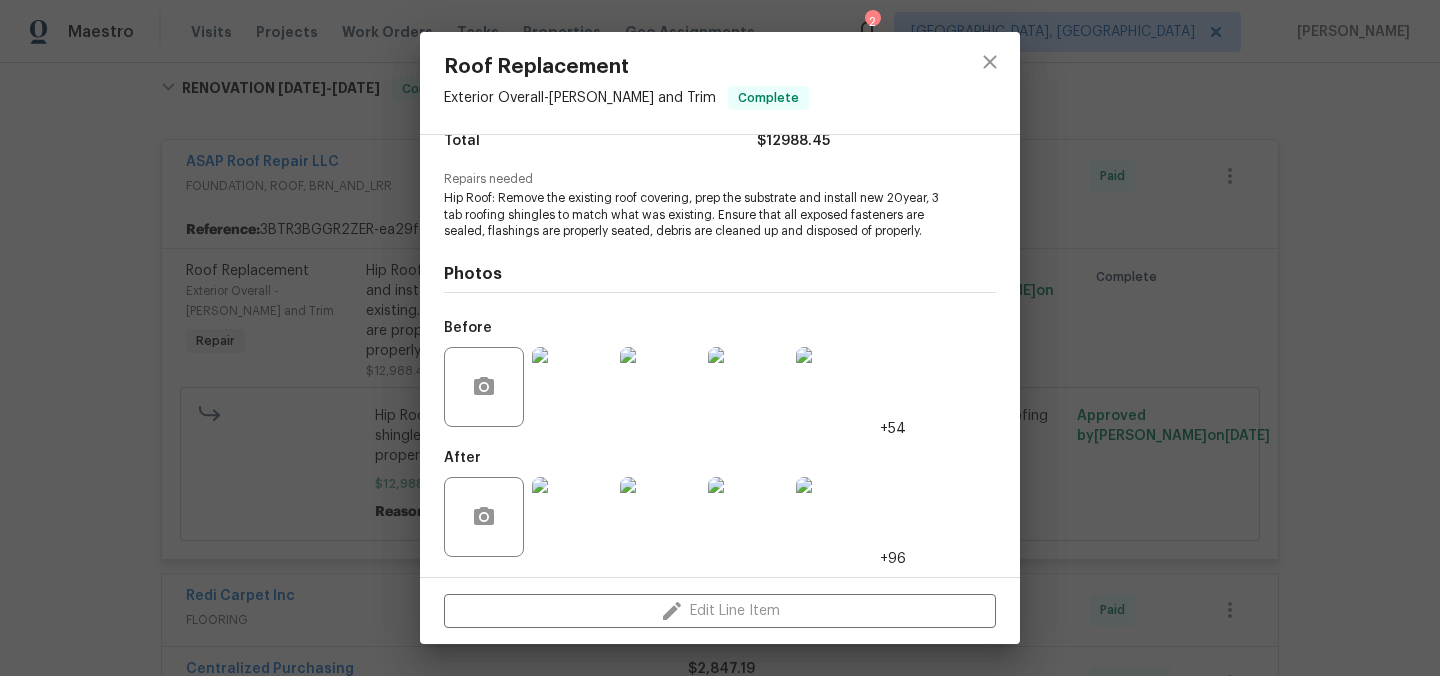 click at bounding box center [836, 387] 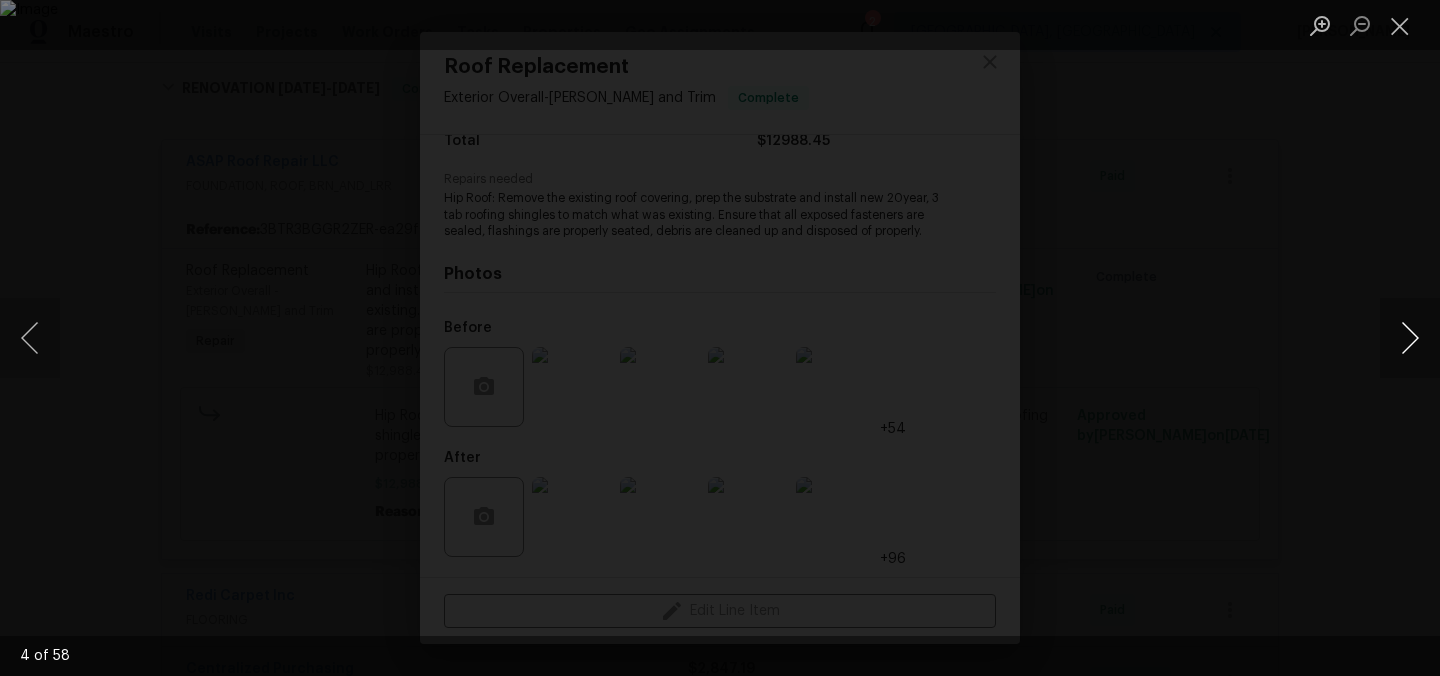 click at bounding box center [1410, 338] 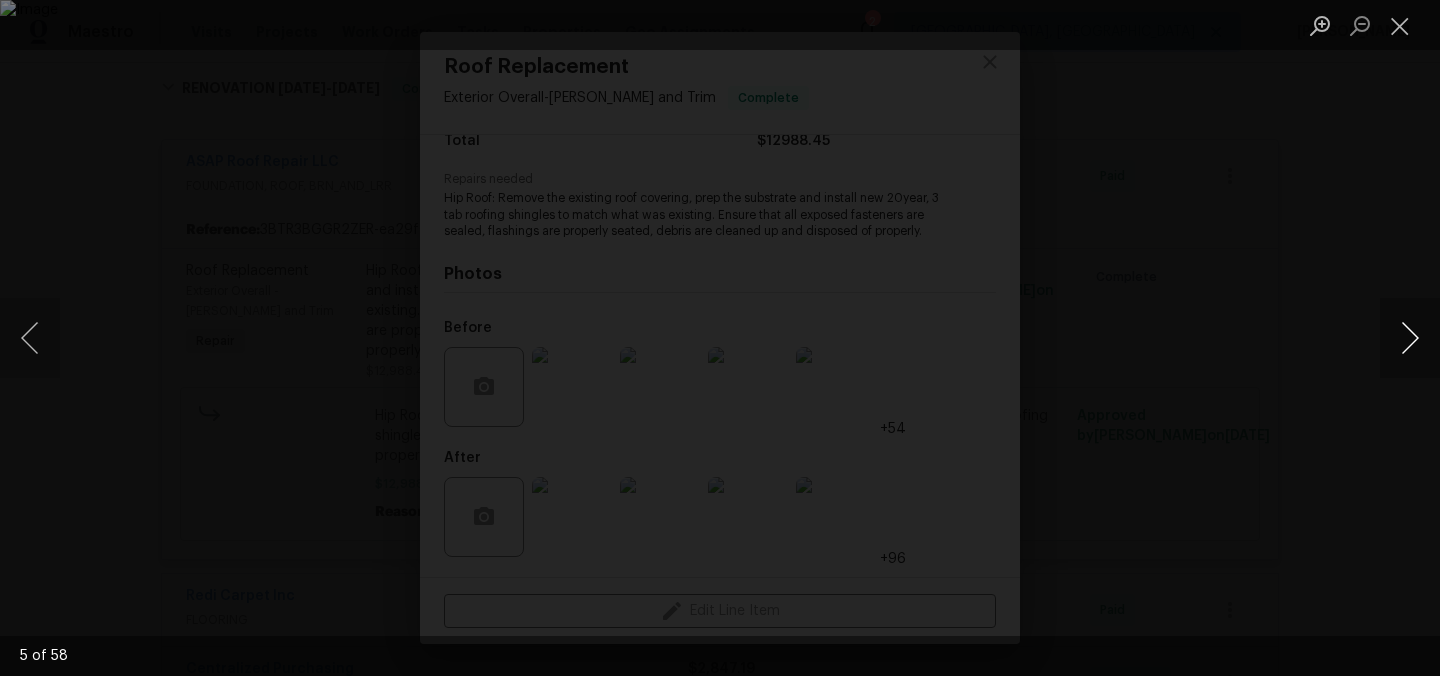 click at bounding box center [1410, 338] 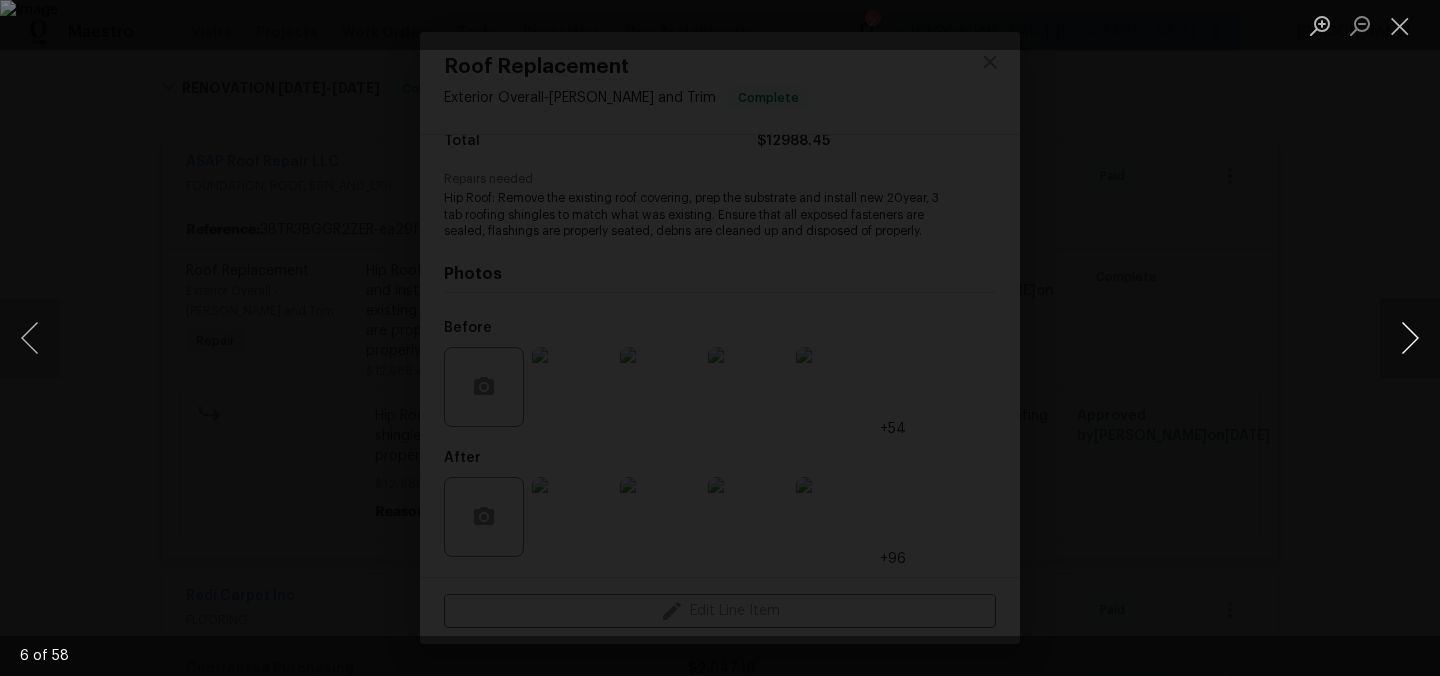 click at bounding box center [1410, 338] 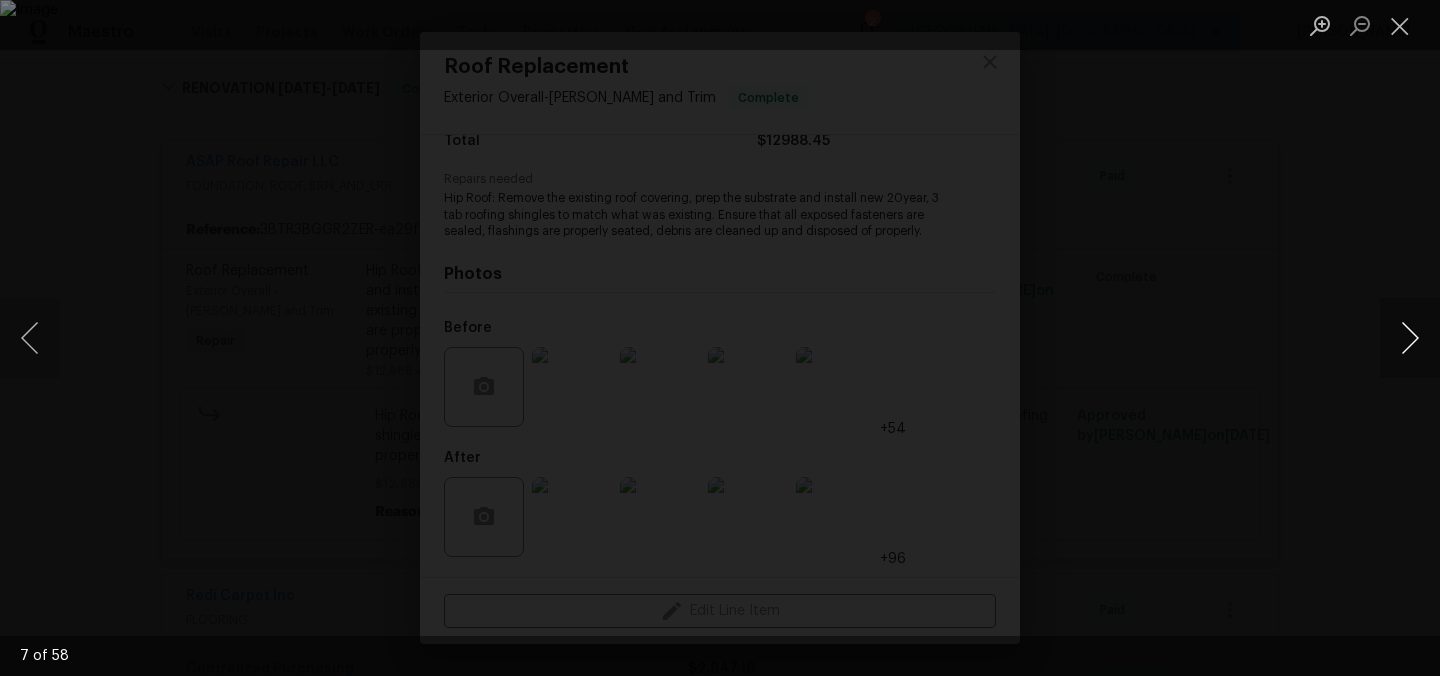 click at bounding box center (1410, 338) 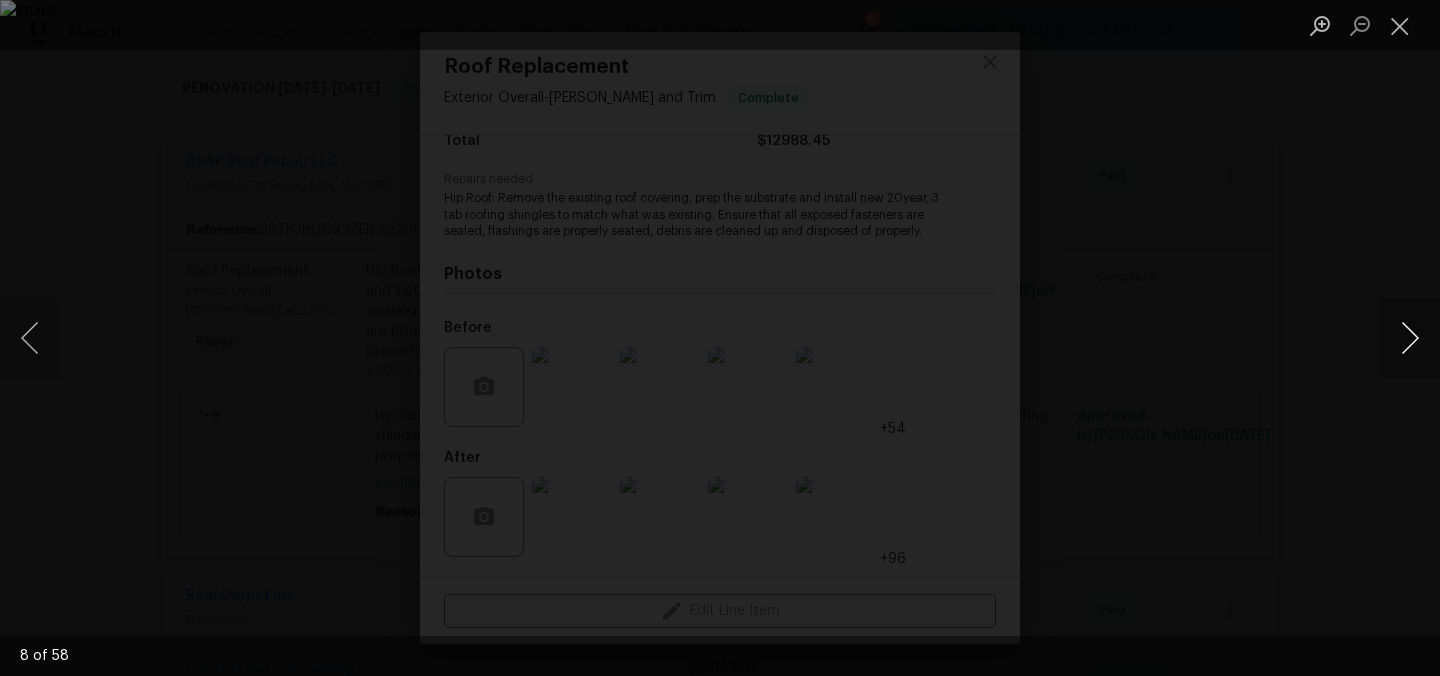 click at bounding box center (1410, 338) 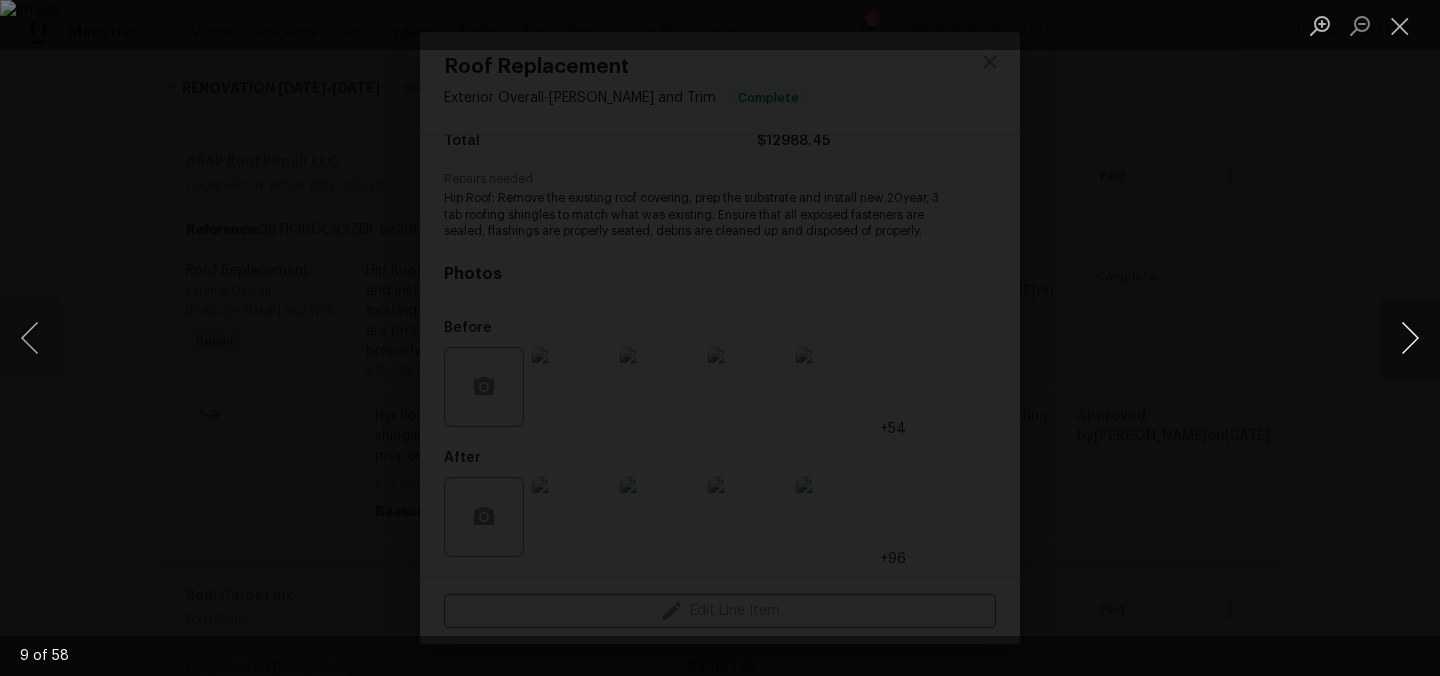 click at bounding box center [1410, 338] 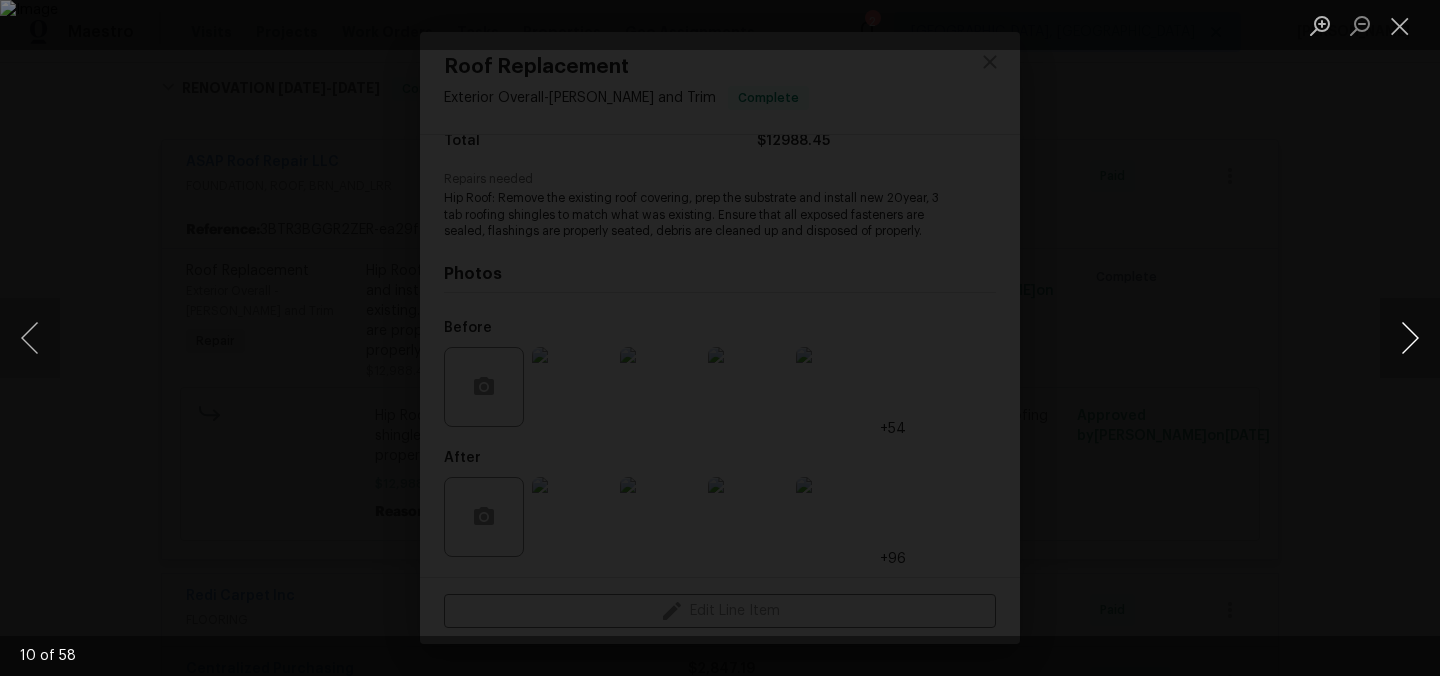 click at bounding box center (1410, 338) 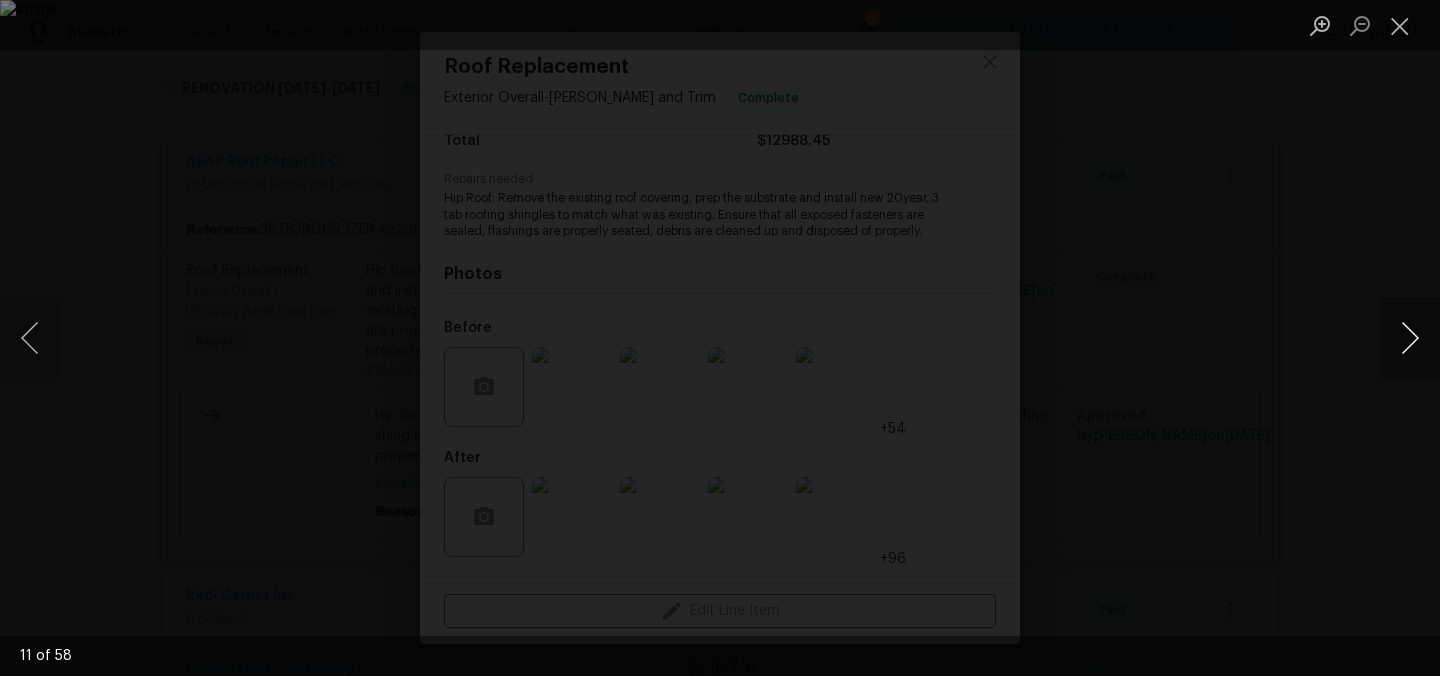 click at bounding box center (1410, 338) 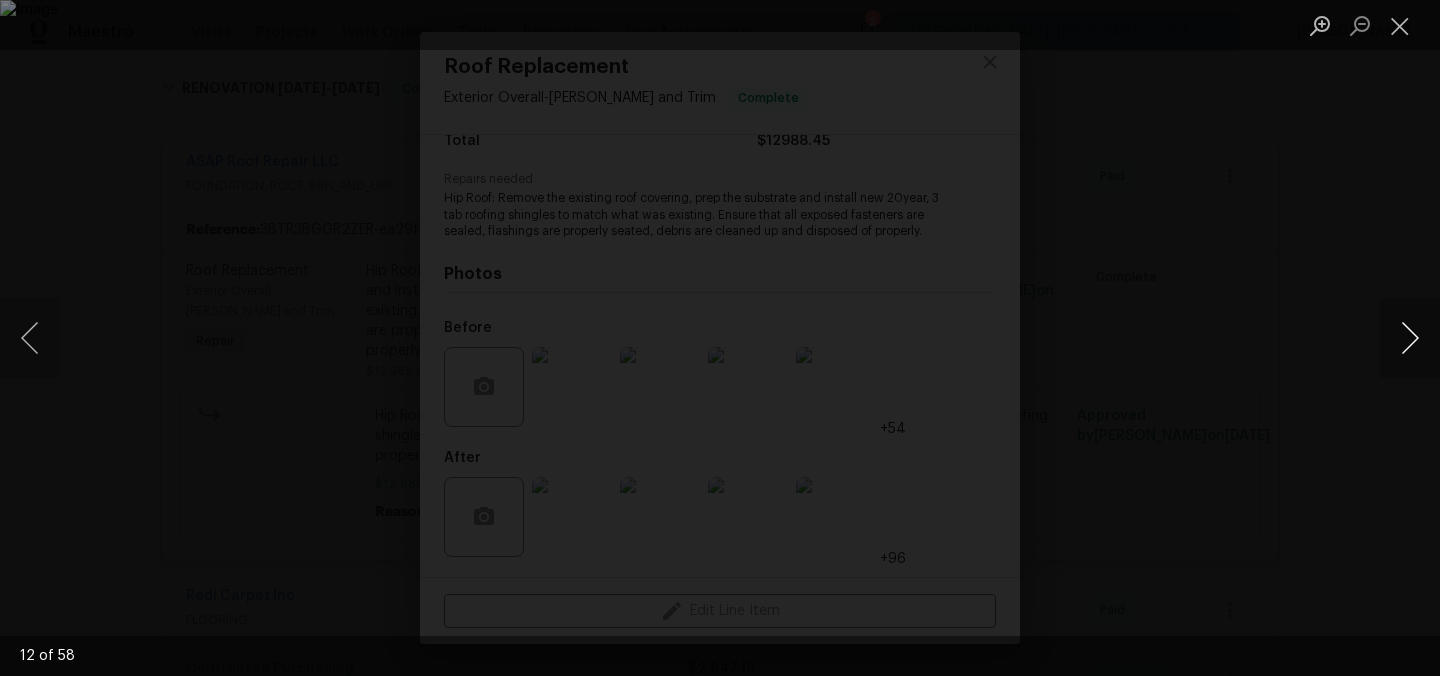 click at bounding box center (1410, 338) 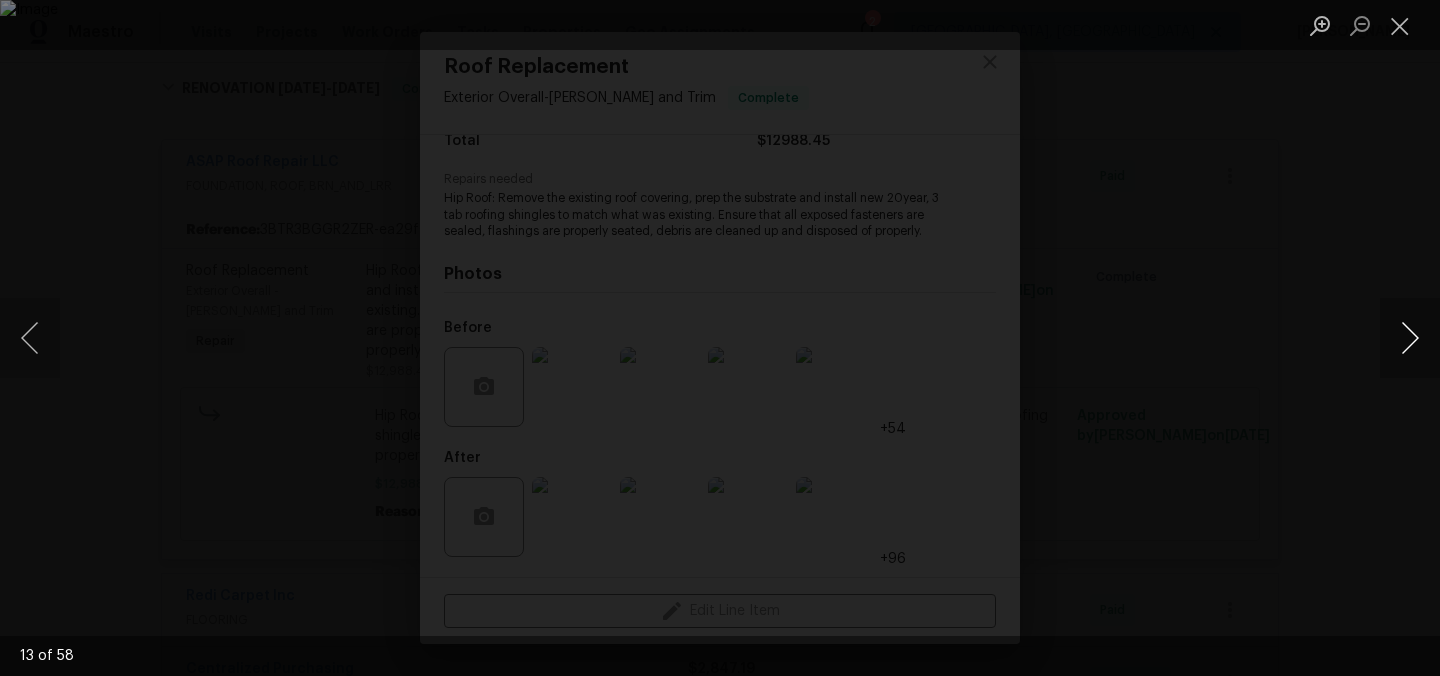 click at bounding box center (1410, 338) 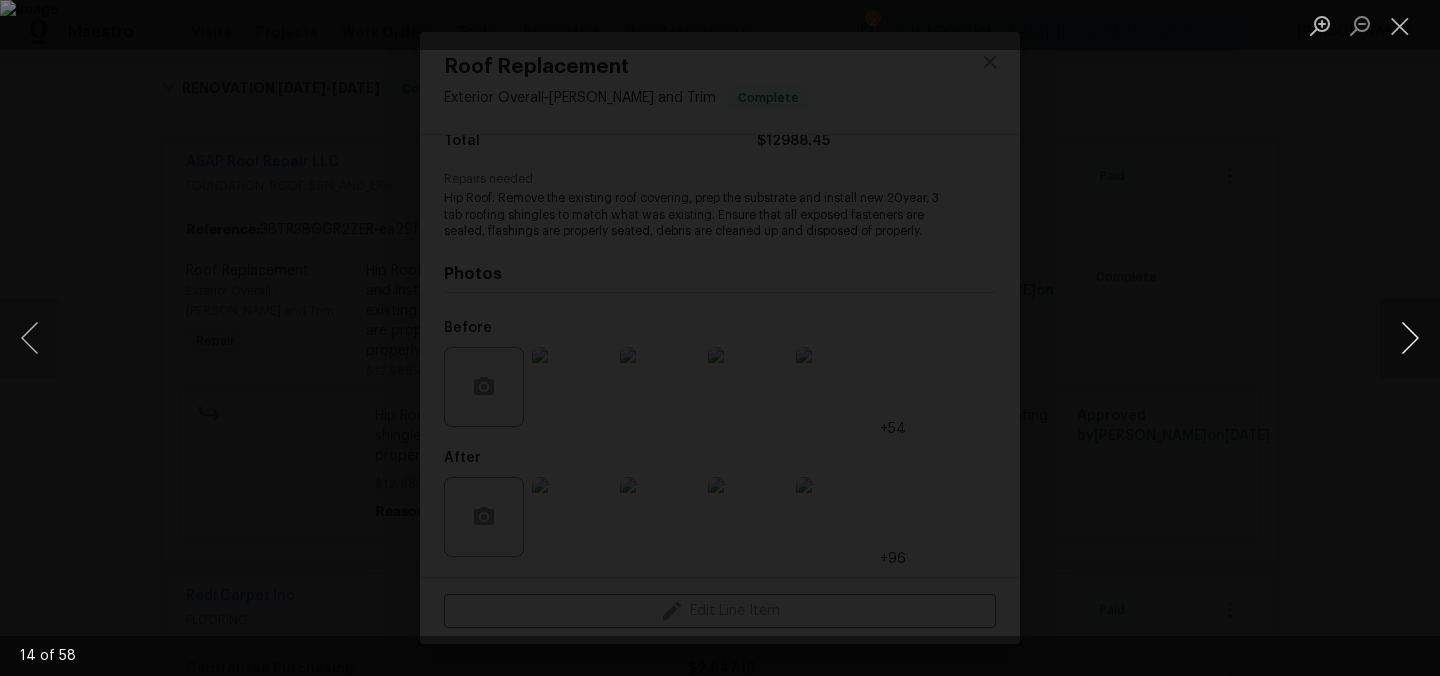 click at bounding box center [1410, 338] 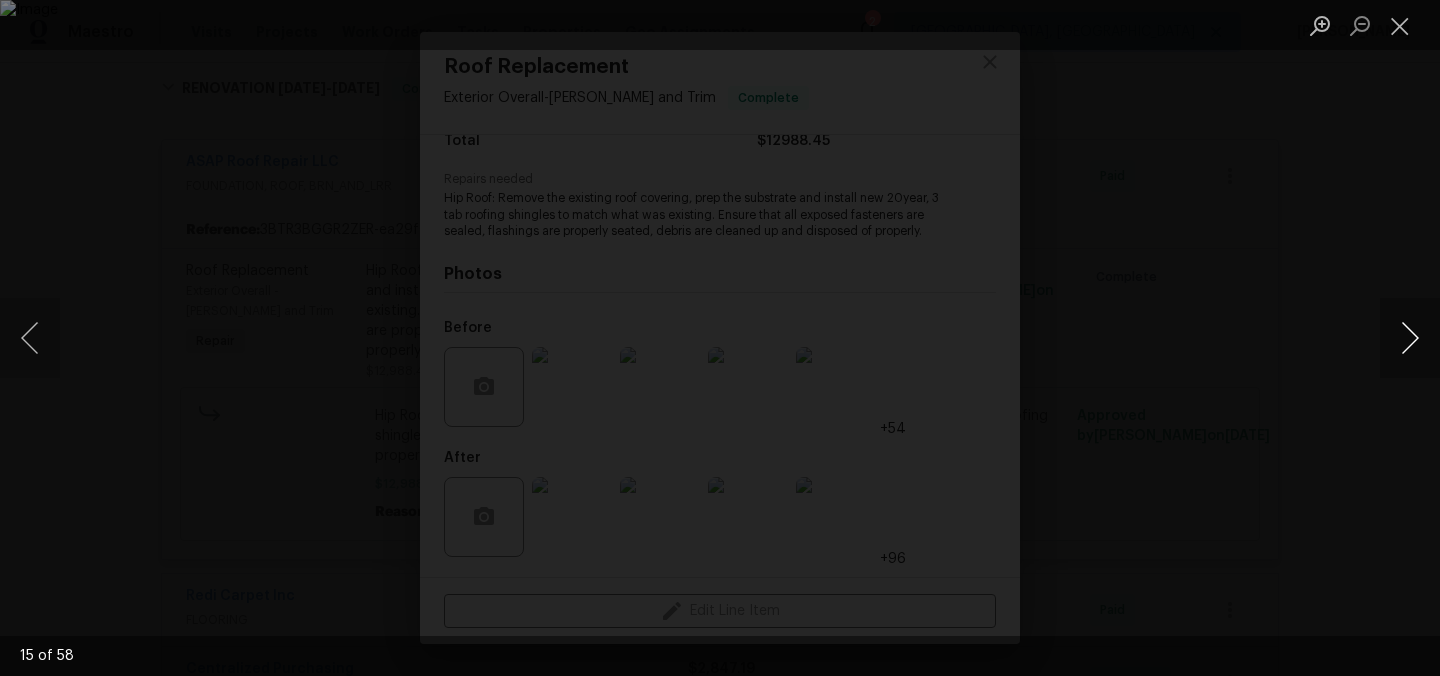 click at bounding box center (1410, 338) 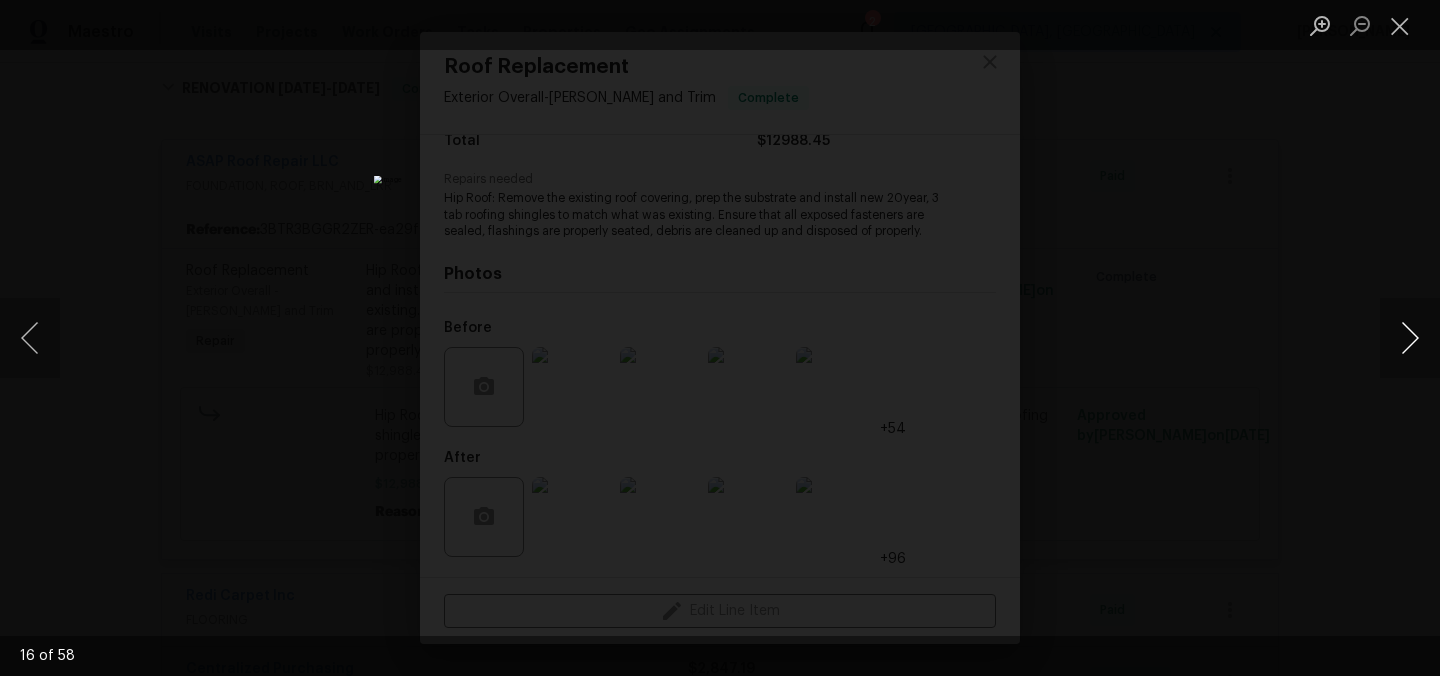 click at bounding box center [1410, 338] 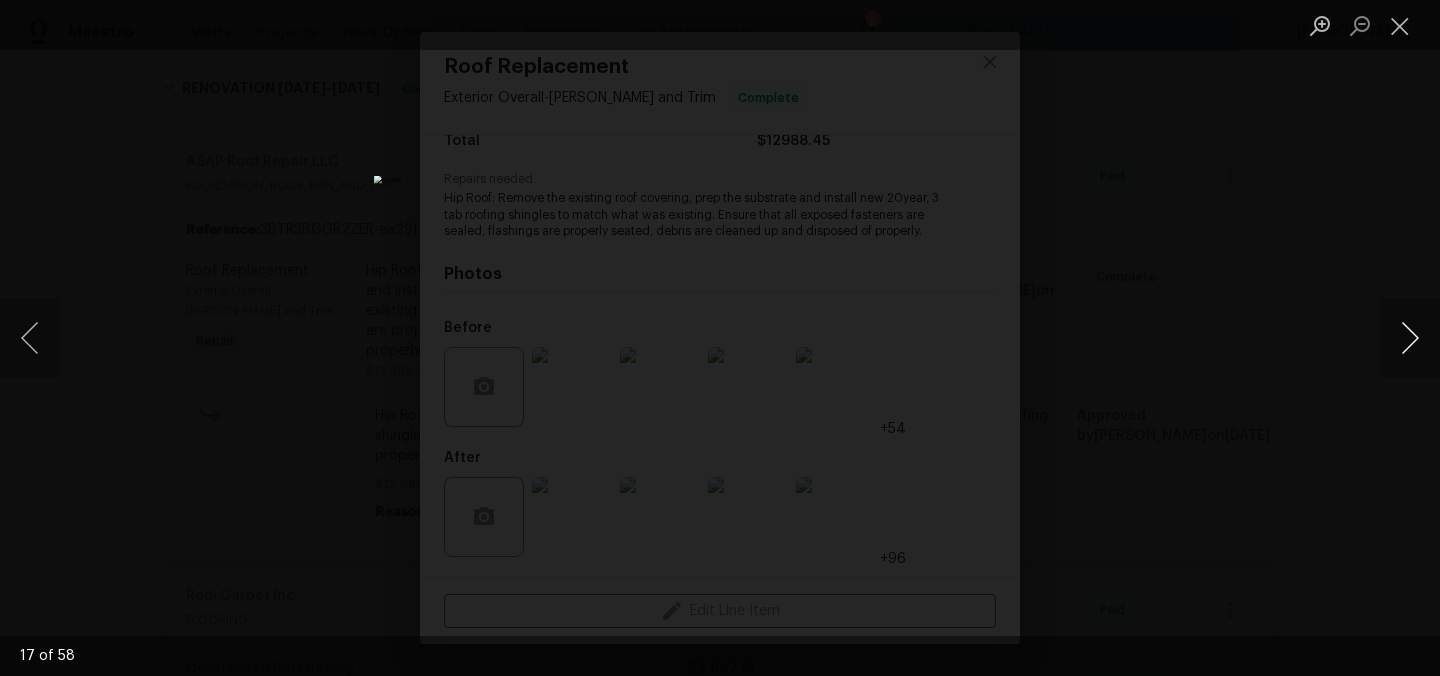 click at bounding box center [1410, 338] 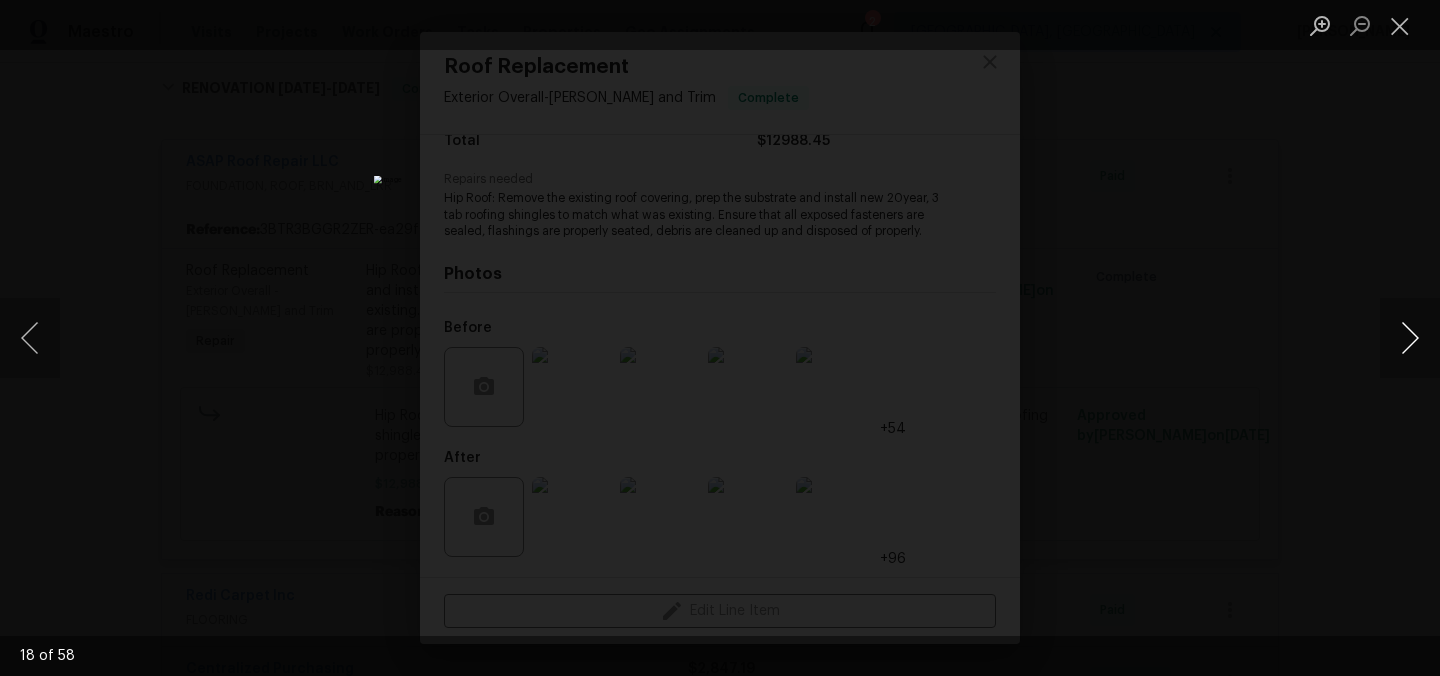 click at bounding box center (1410, 338) 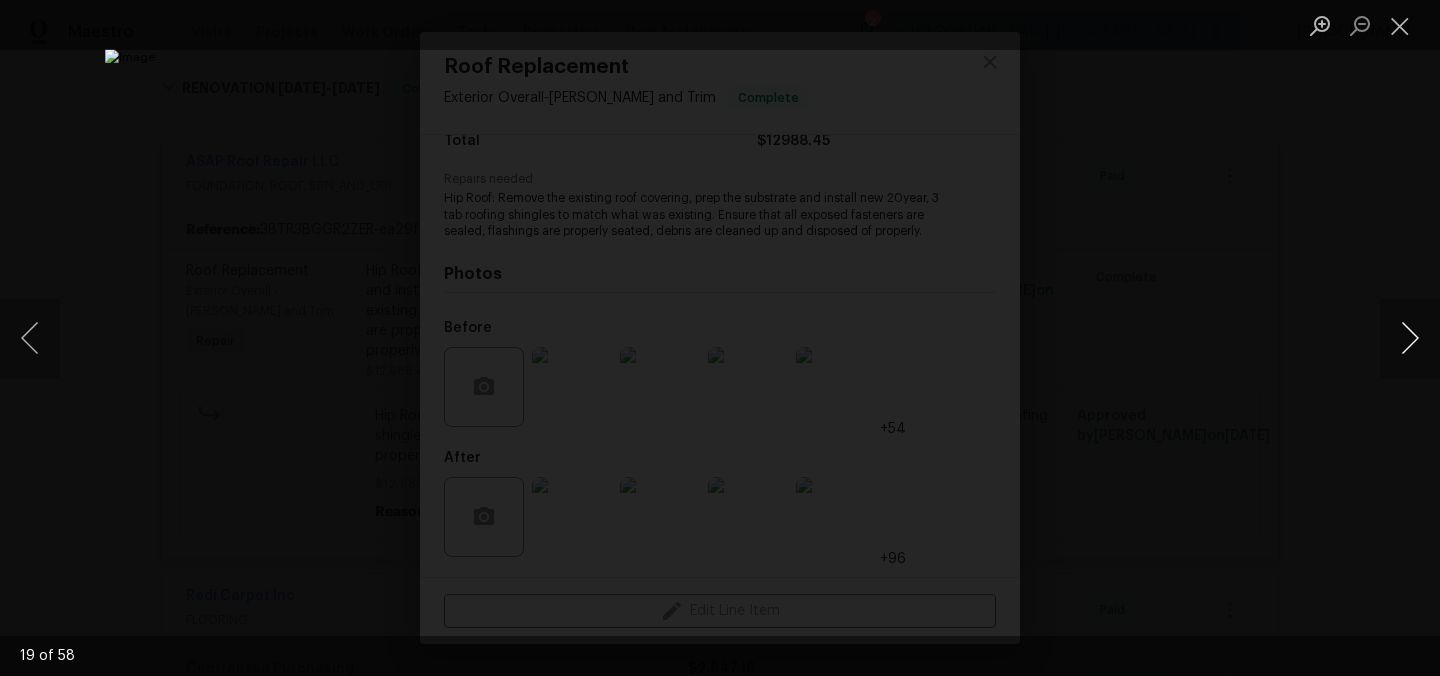 click at bounding box center (1410, 338) 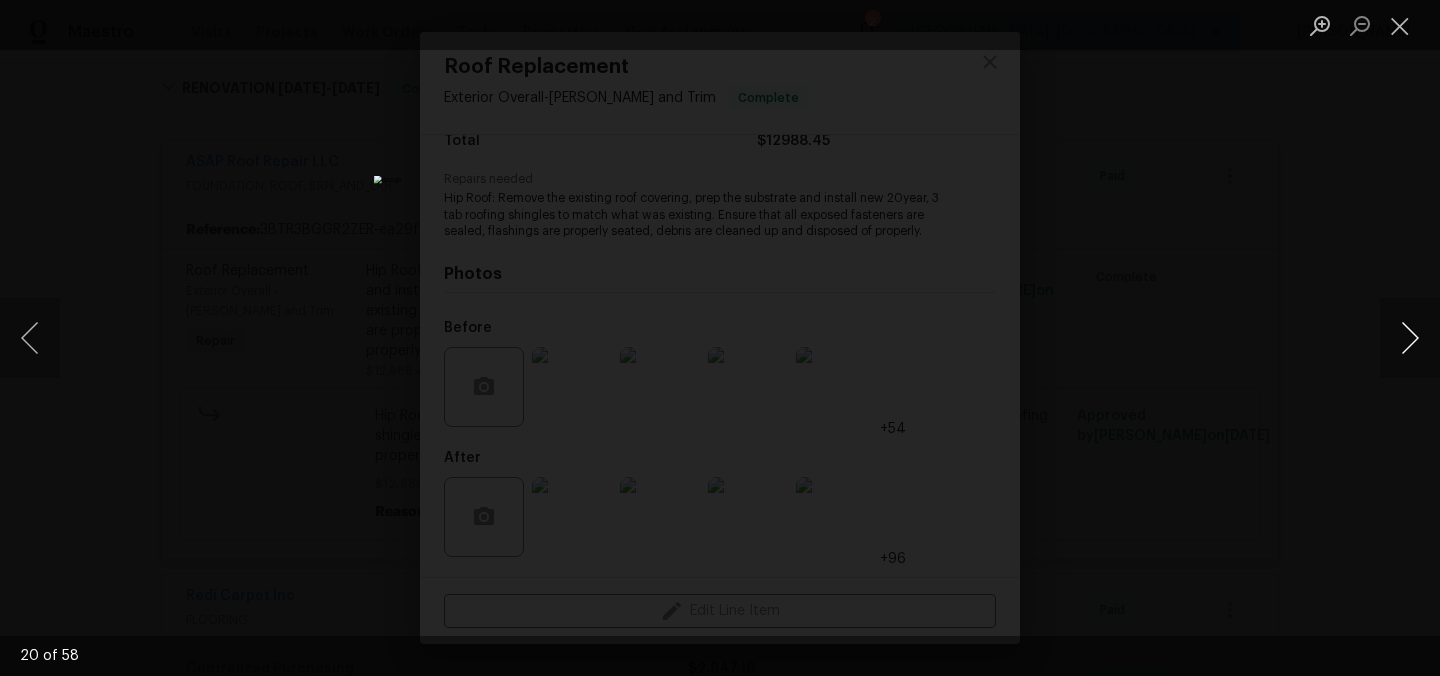 click at bounding box center [1410, 338] 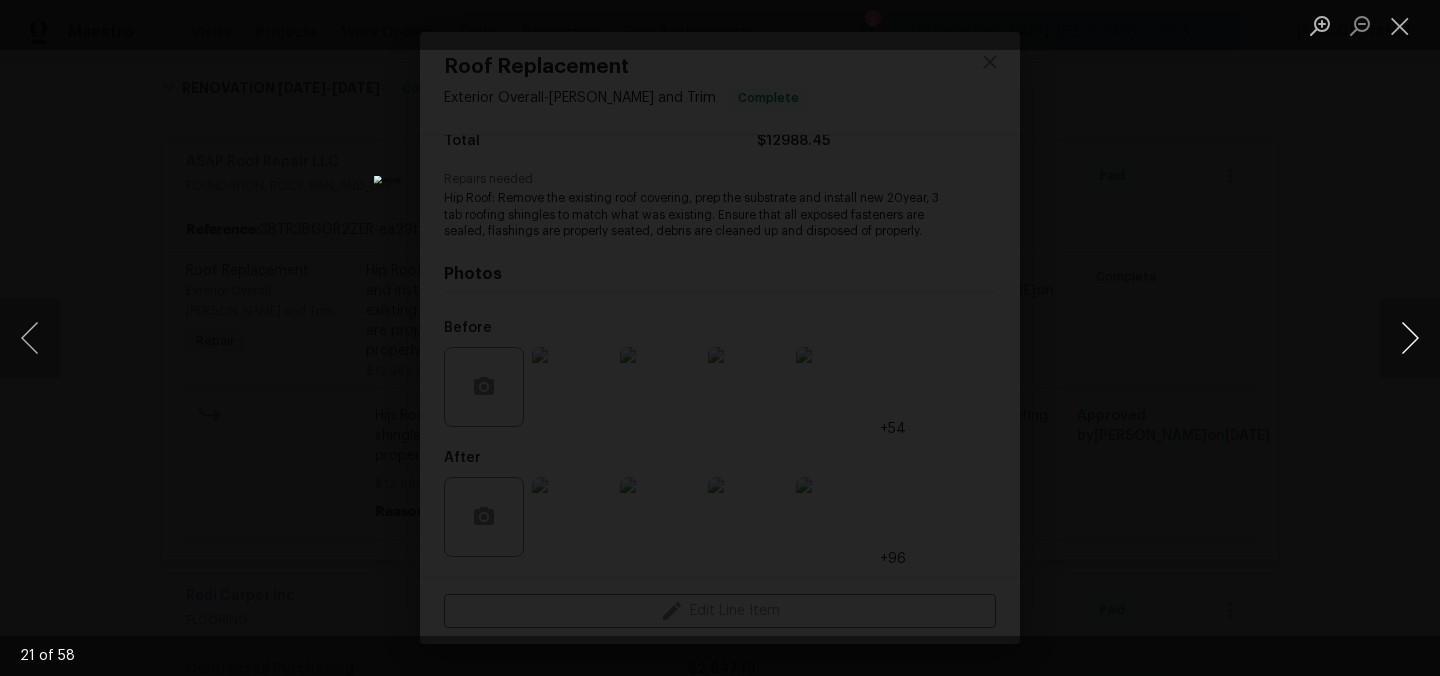 click at bounding box center (1410, 338) 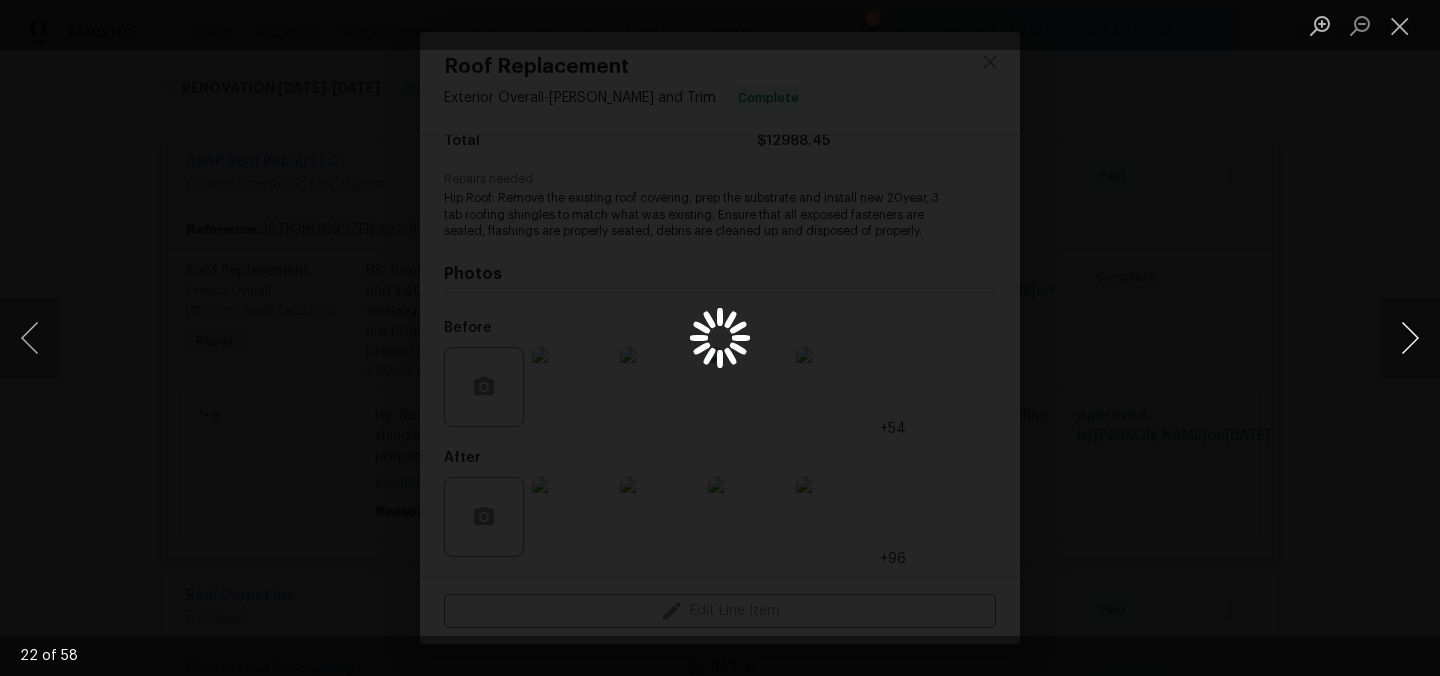 click at bounding box center [1410, 338] 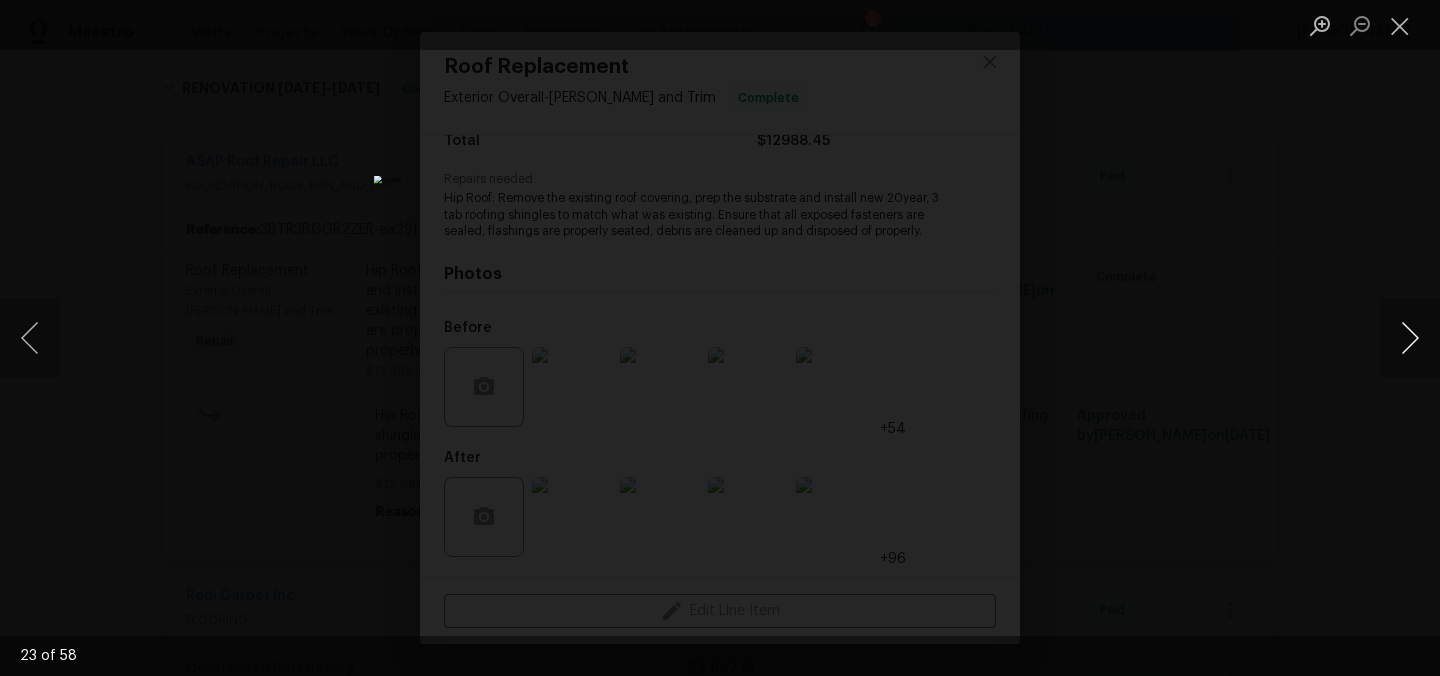 click at bounding box center [1410, 338] 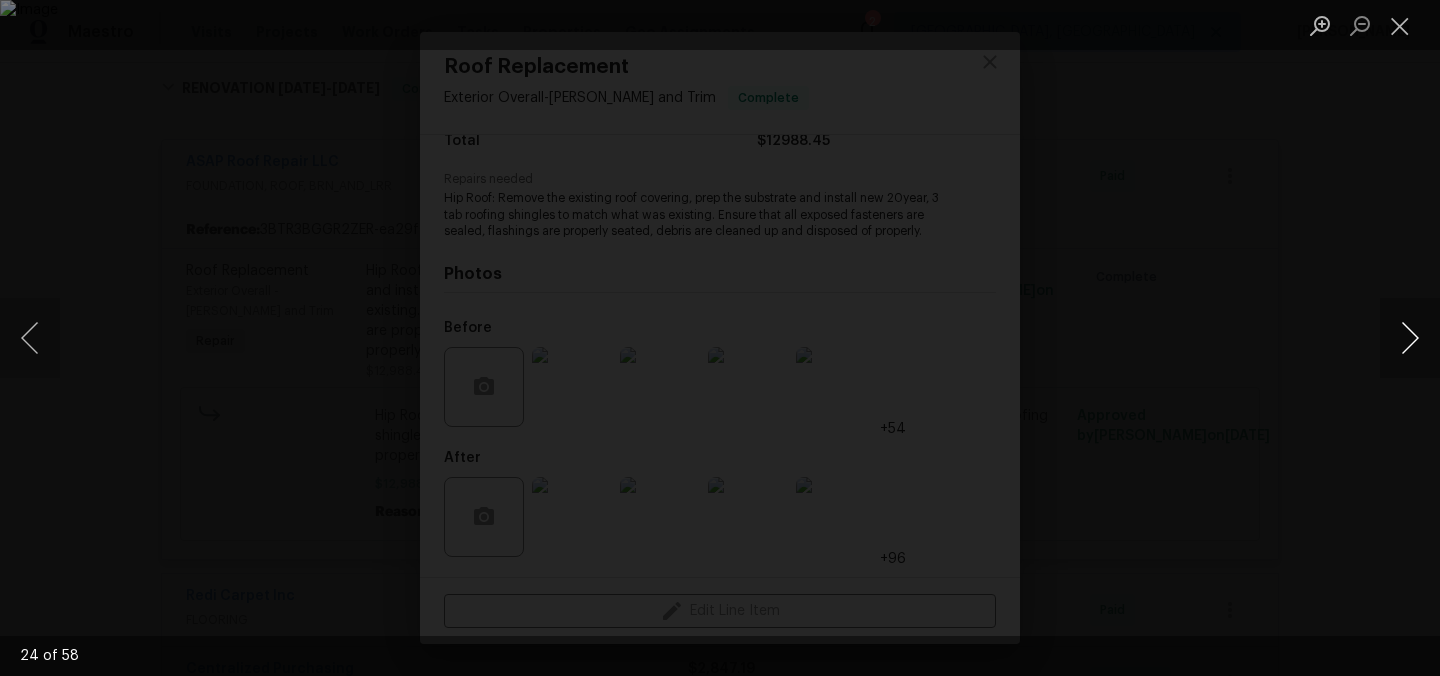 click at bounding box center [1410, 338] 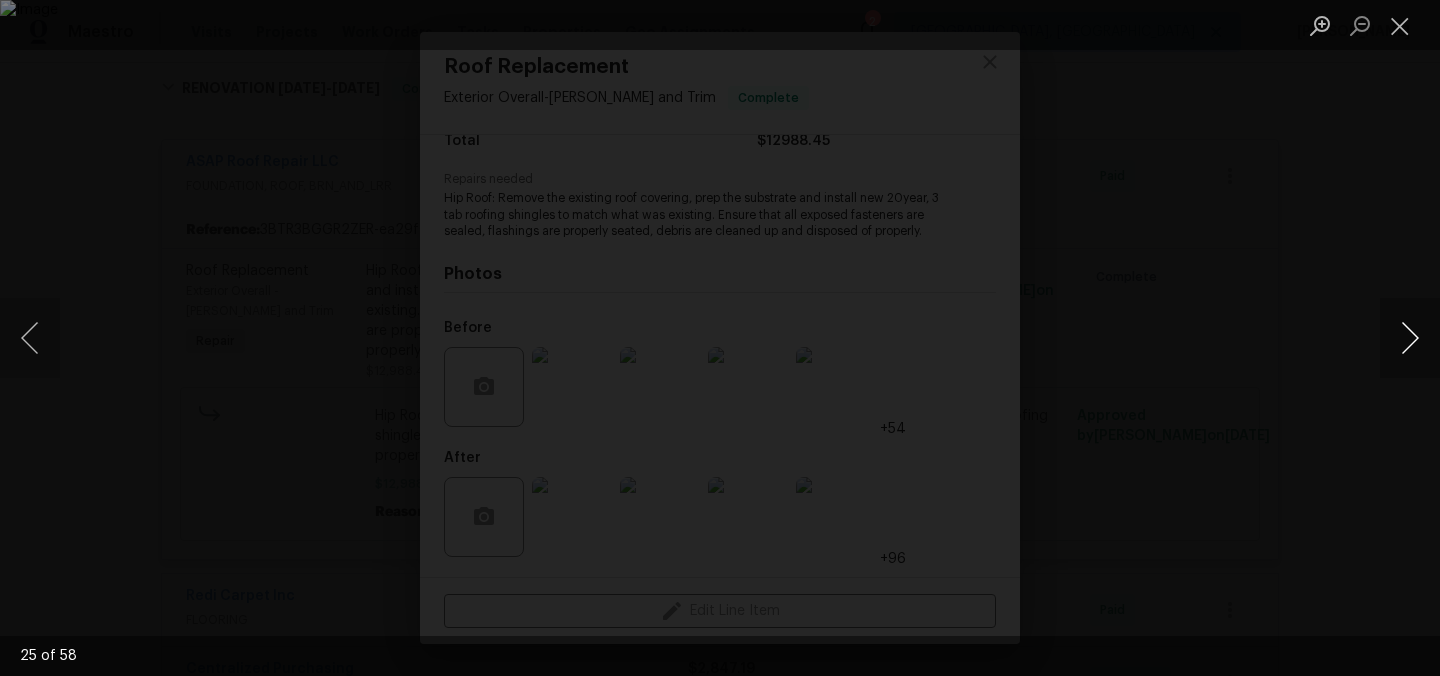 click at bounding box center [1410, 338] 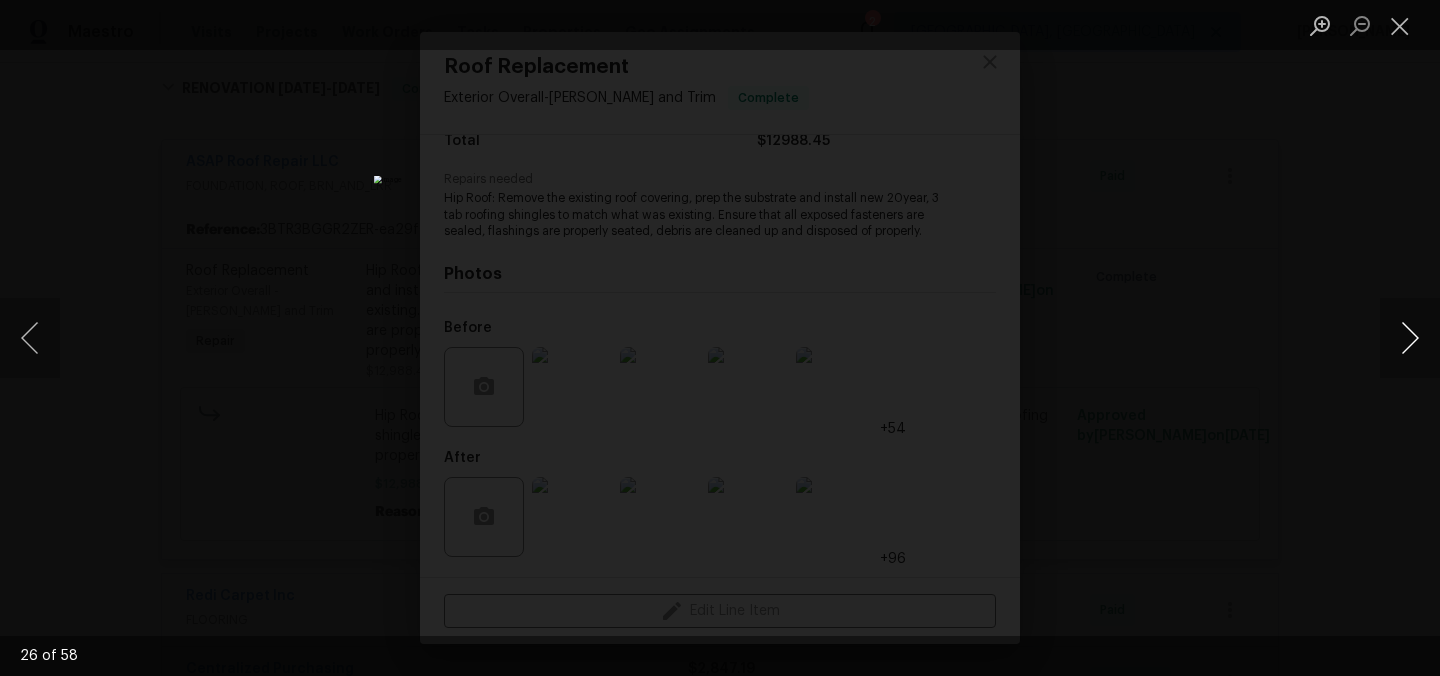 click at bounding box center [1410, 338] 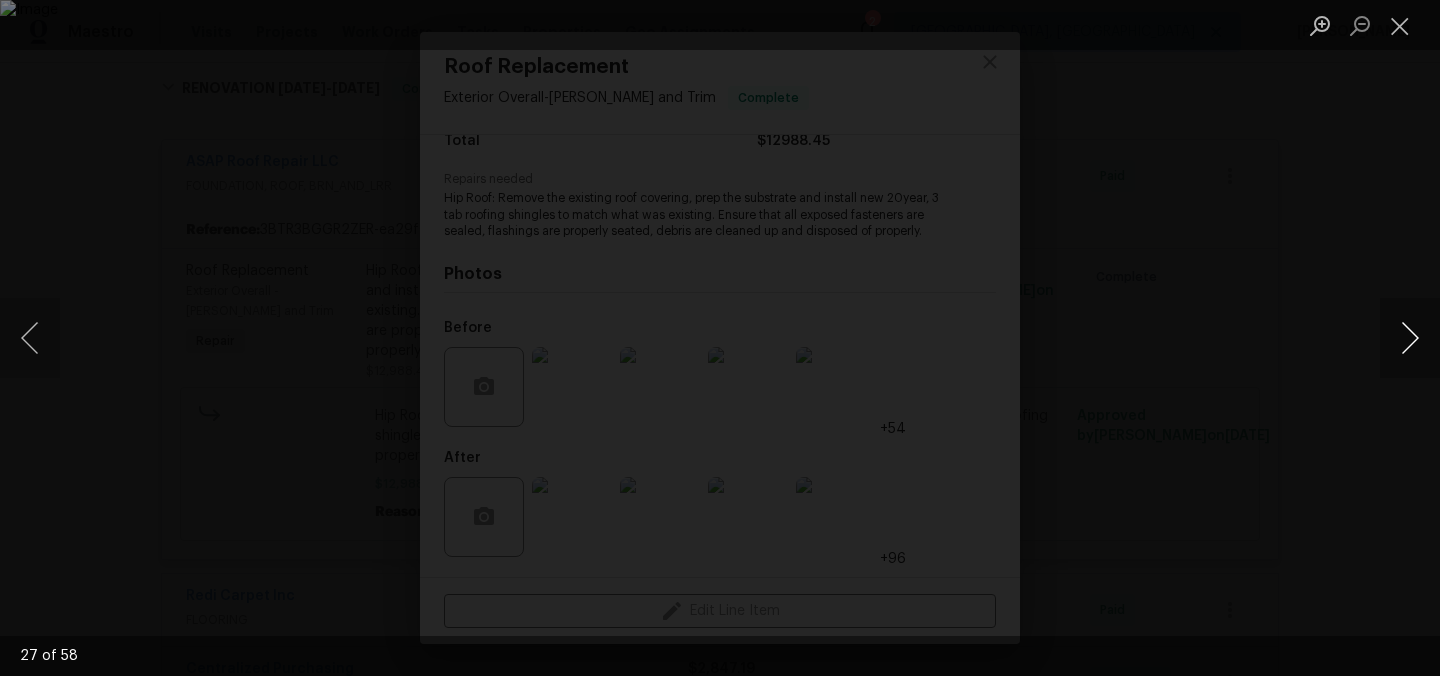 click at bounding box center [1410, 338] 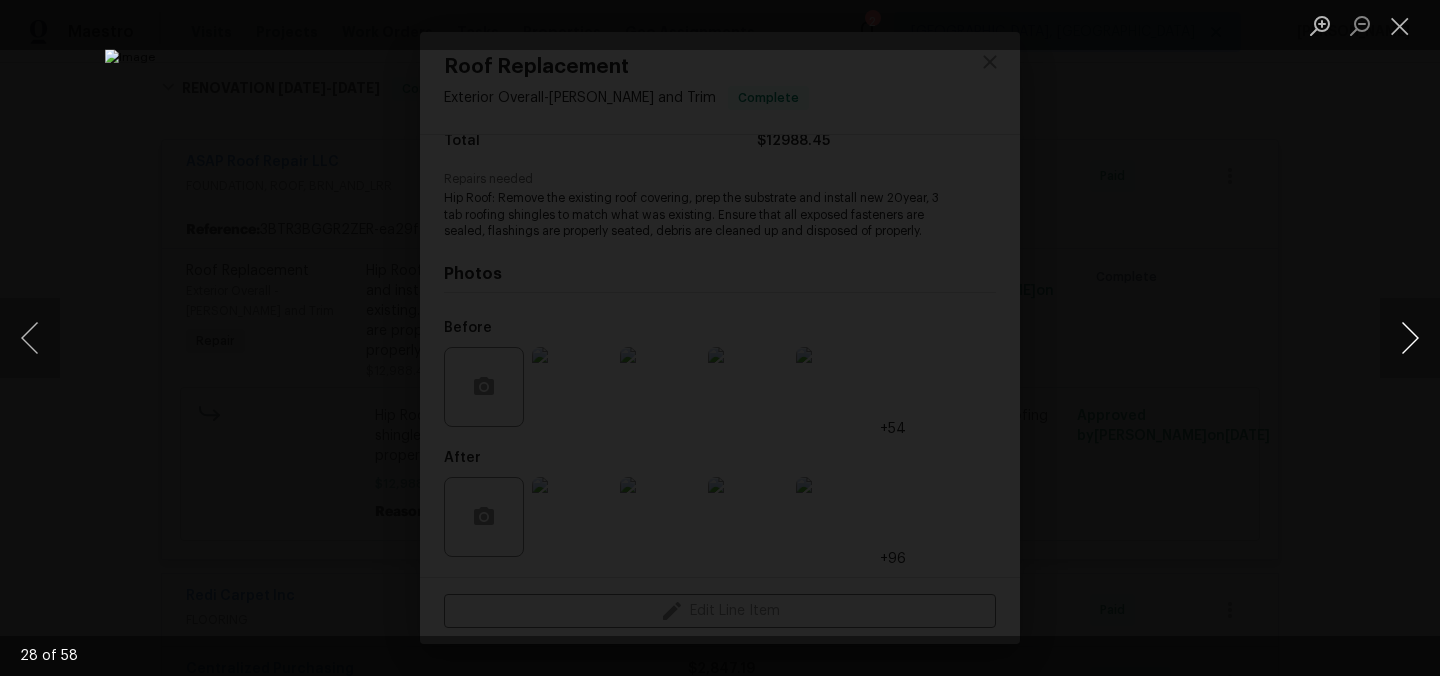 click at bounding box center [1410, 338] 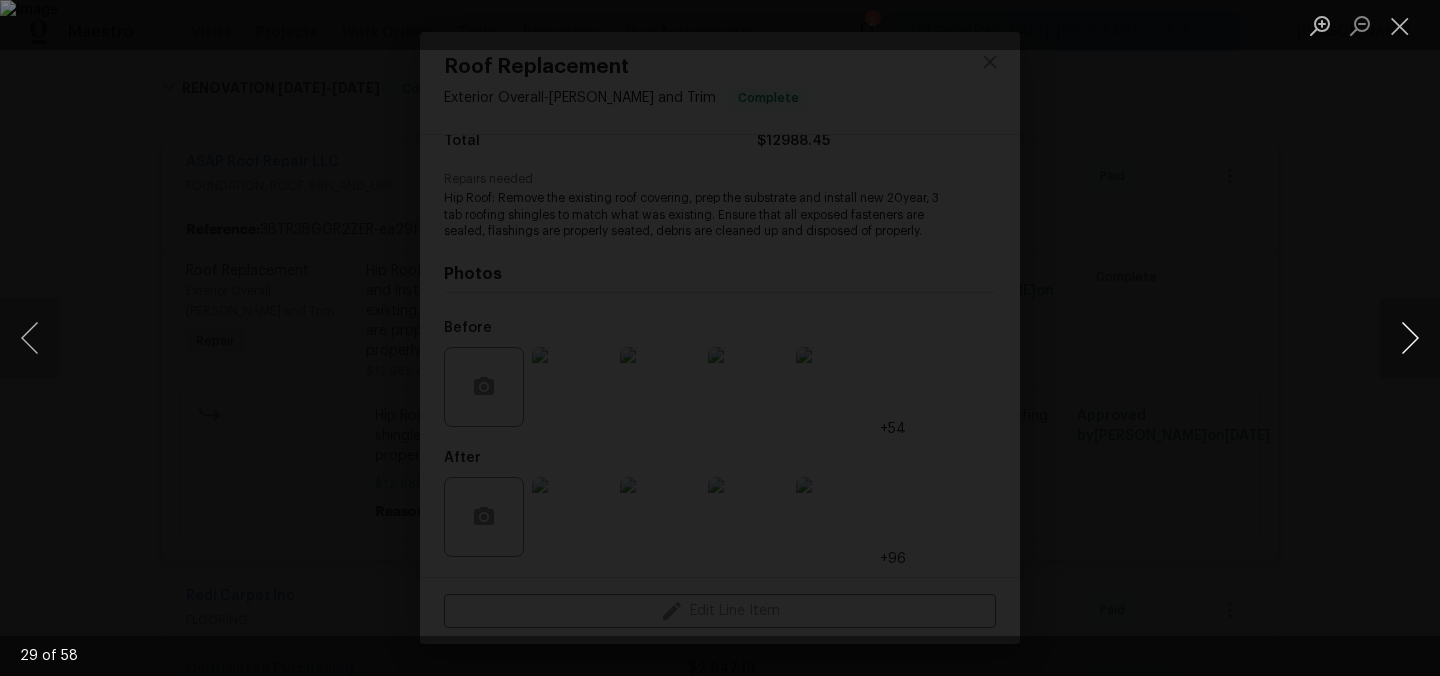 click at bounding box center [1410, 338] 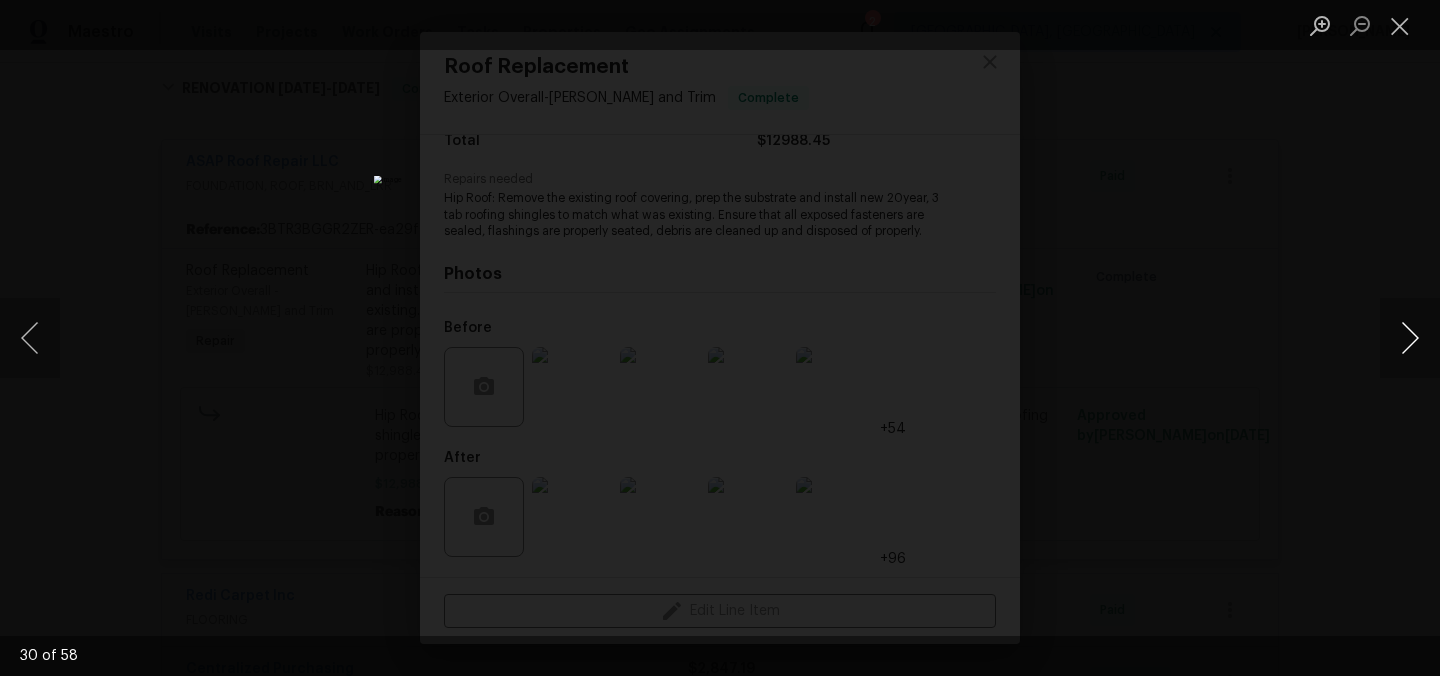 click at bounding box center (1410, 338) 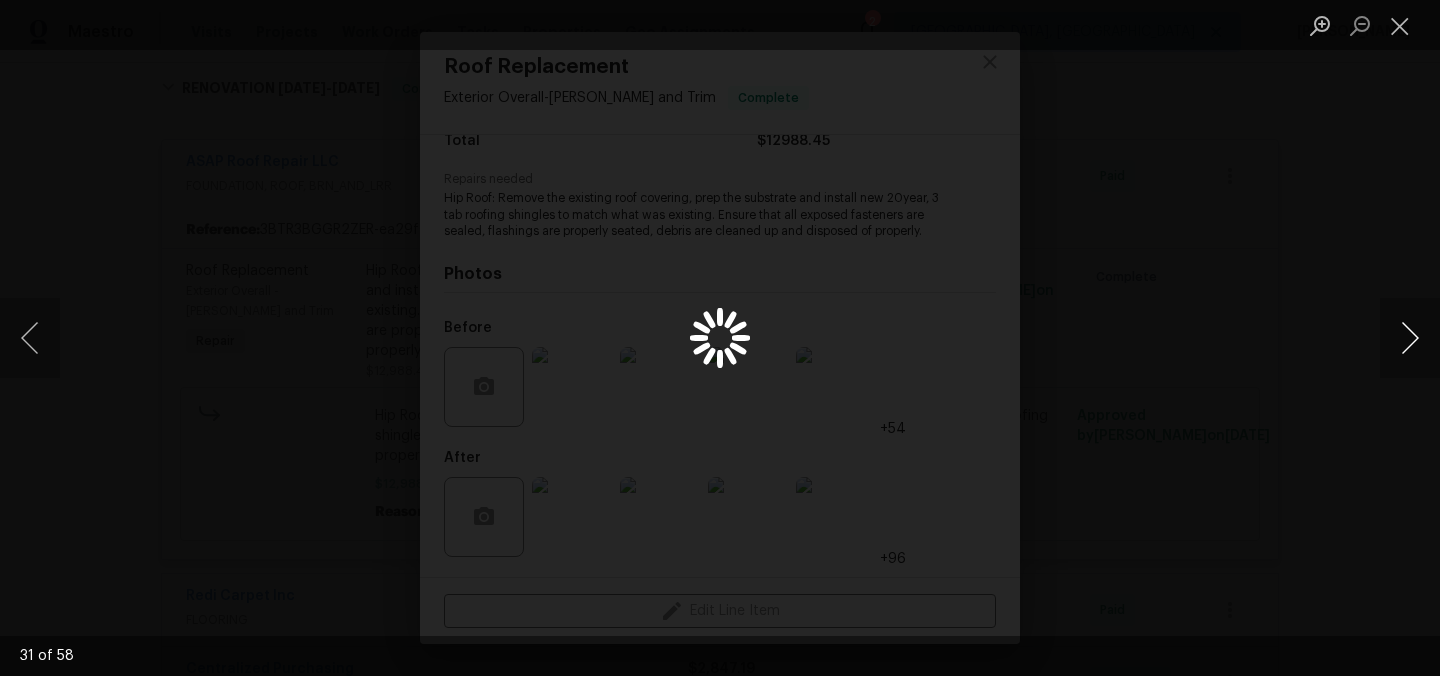 click at bounding box center (1410, 338) 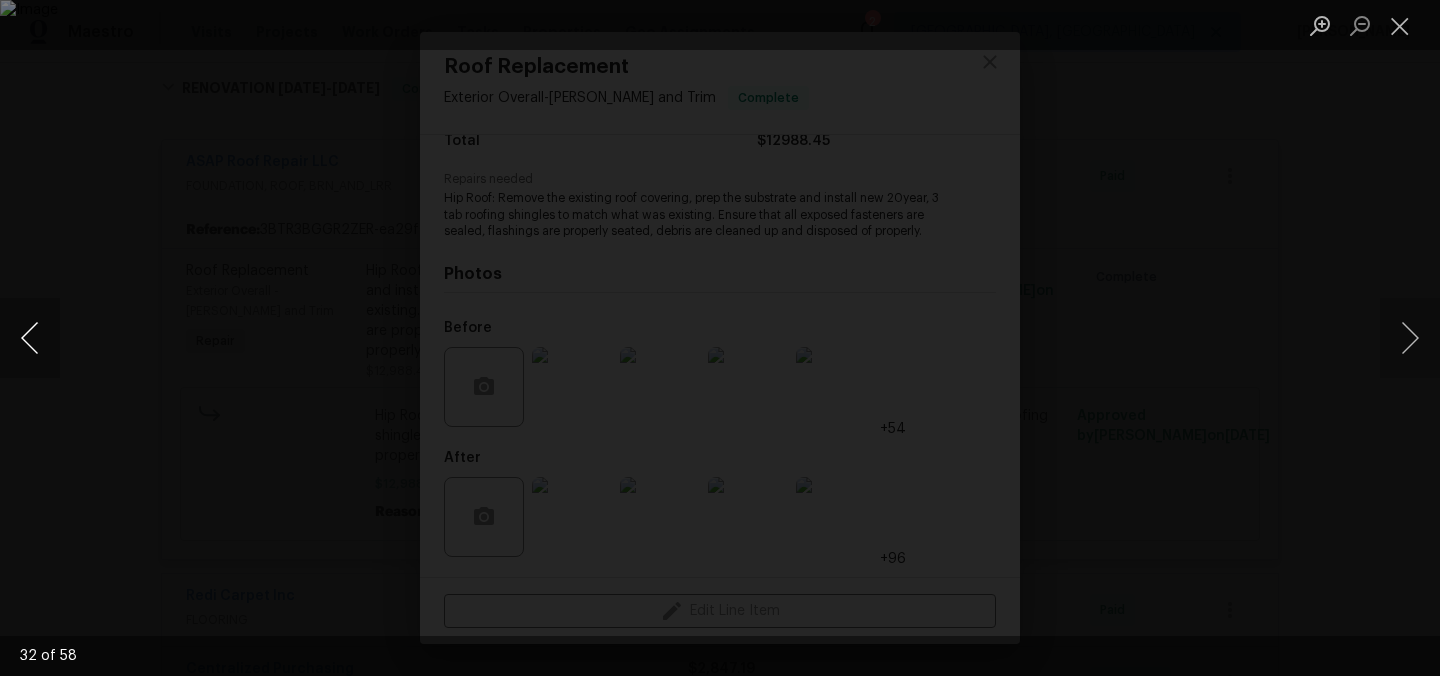 click at bounding box center (30, 338) 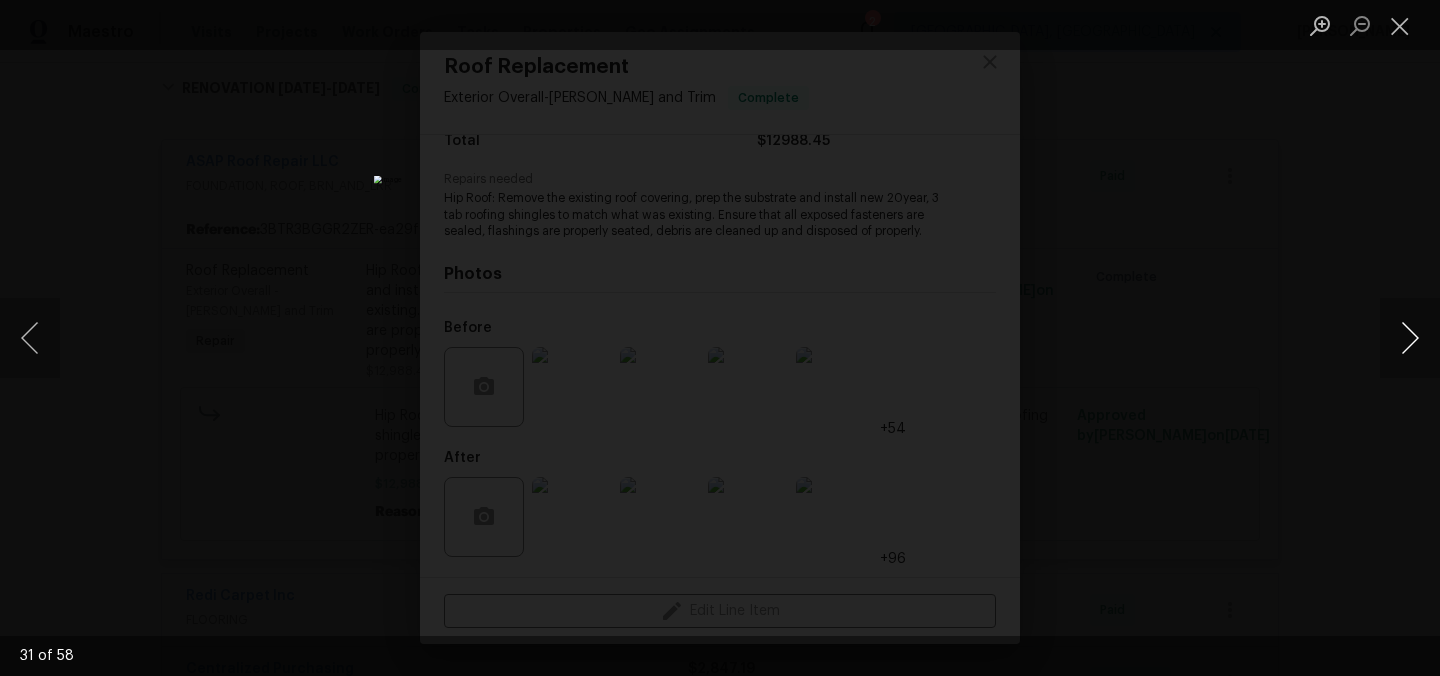 click at bounding box center (1410, 338) 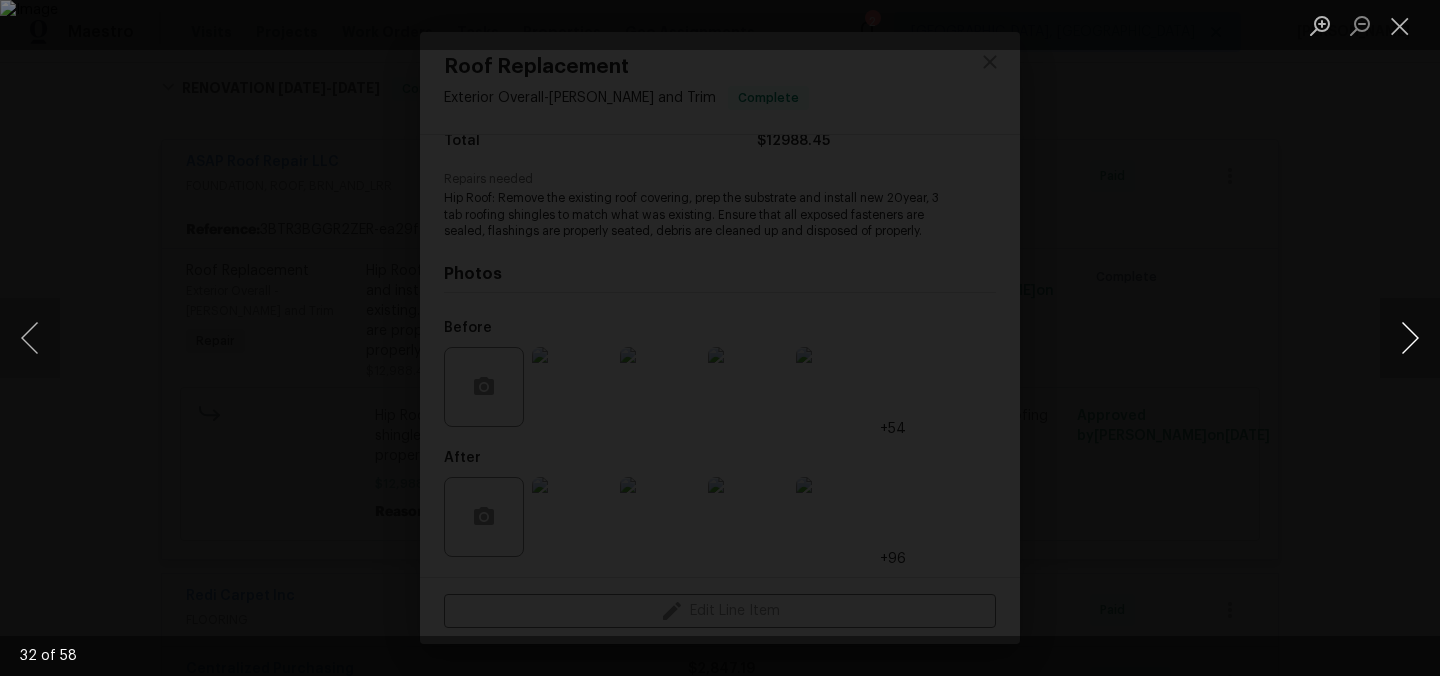 click at bounding box center (1410, 338) 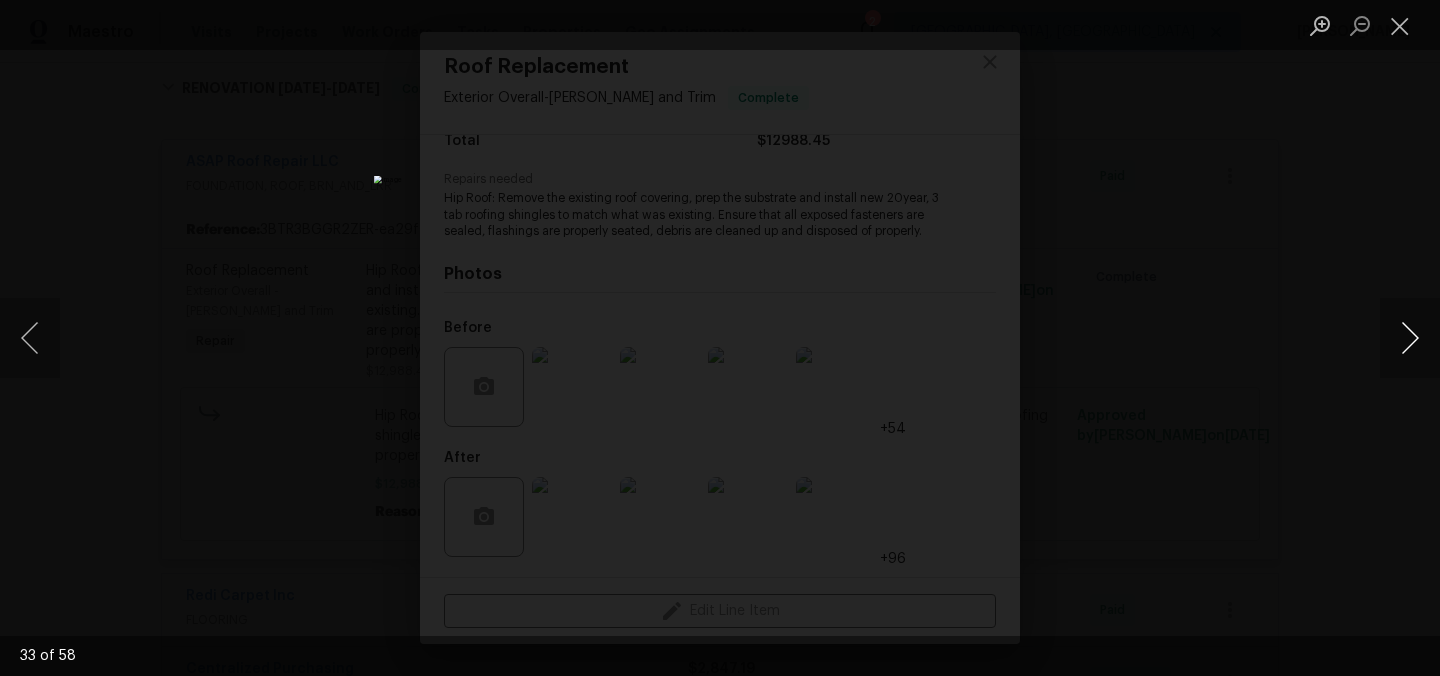 click at bounding box center [1410, 338] 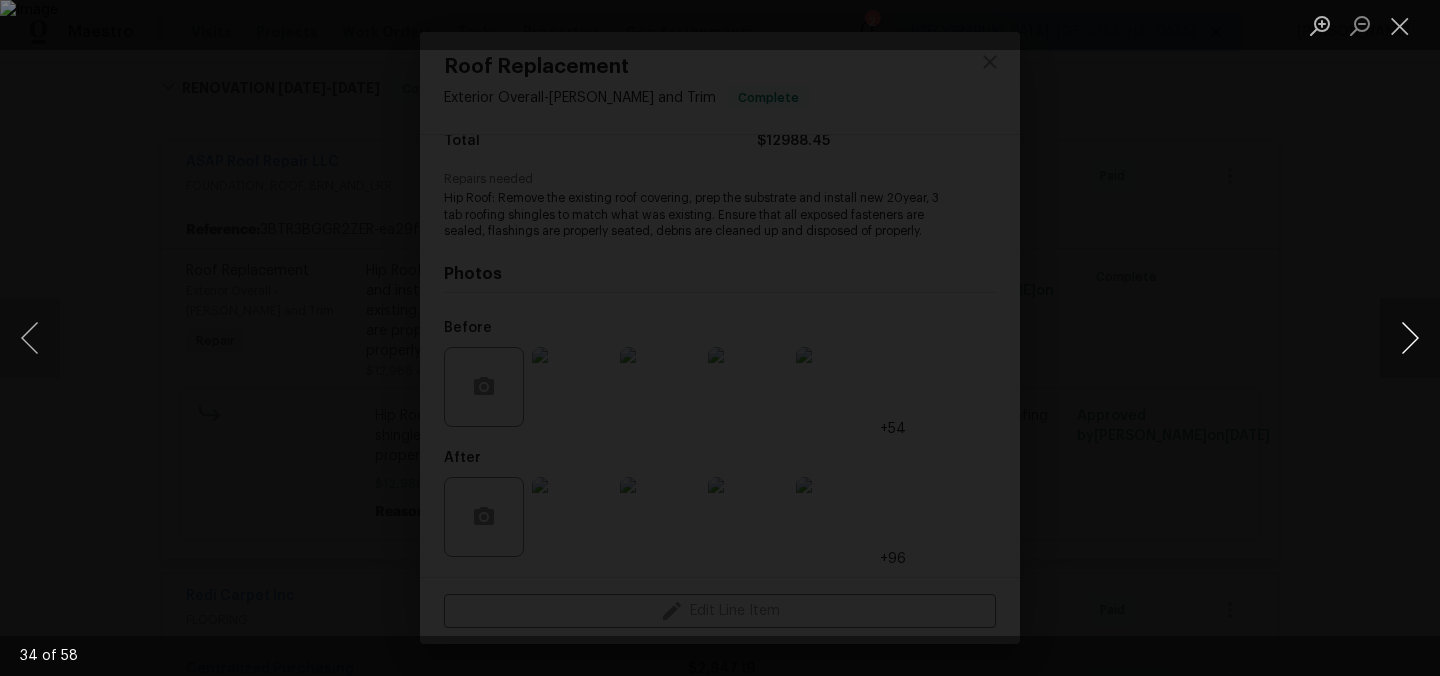 click at bounding box center [1410, 338] 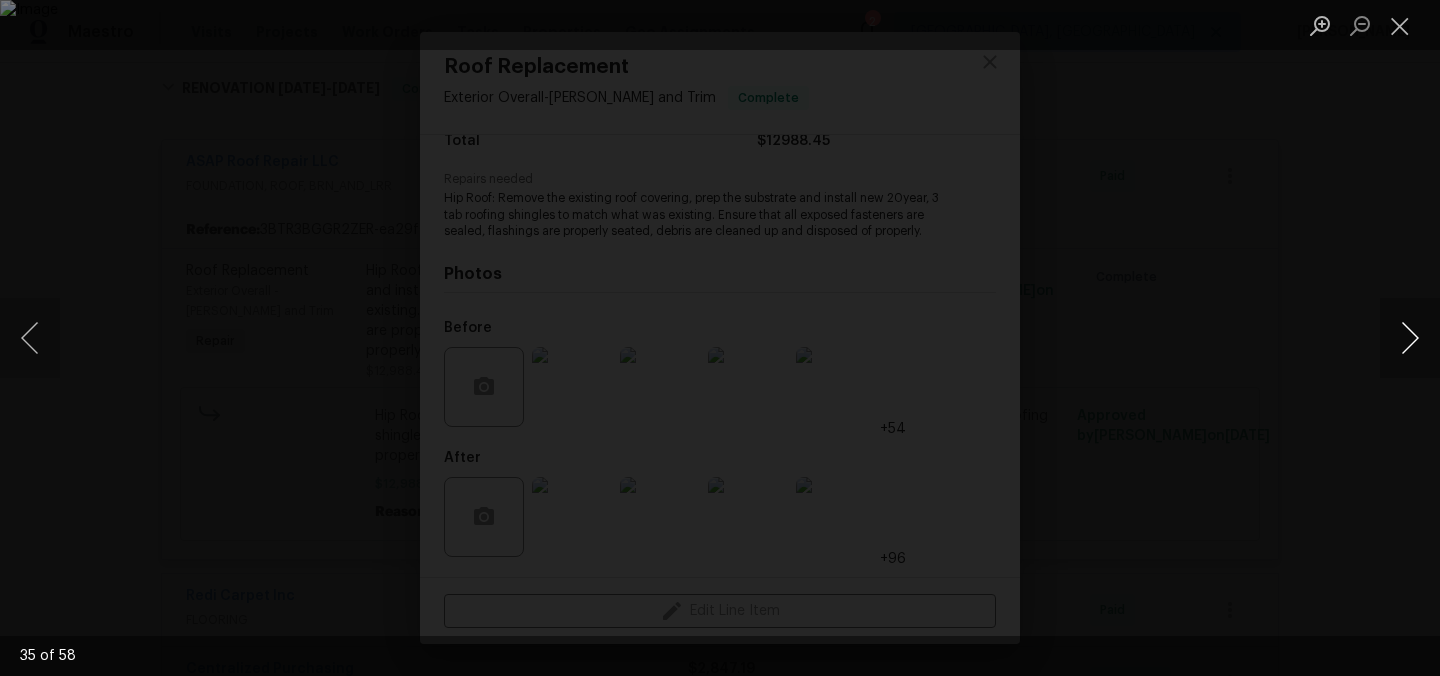 click at bounding box center (1410, 338) 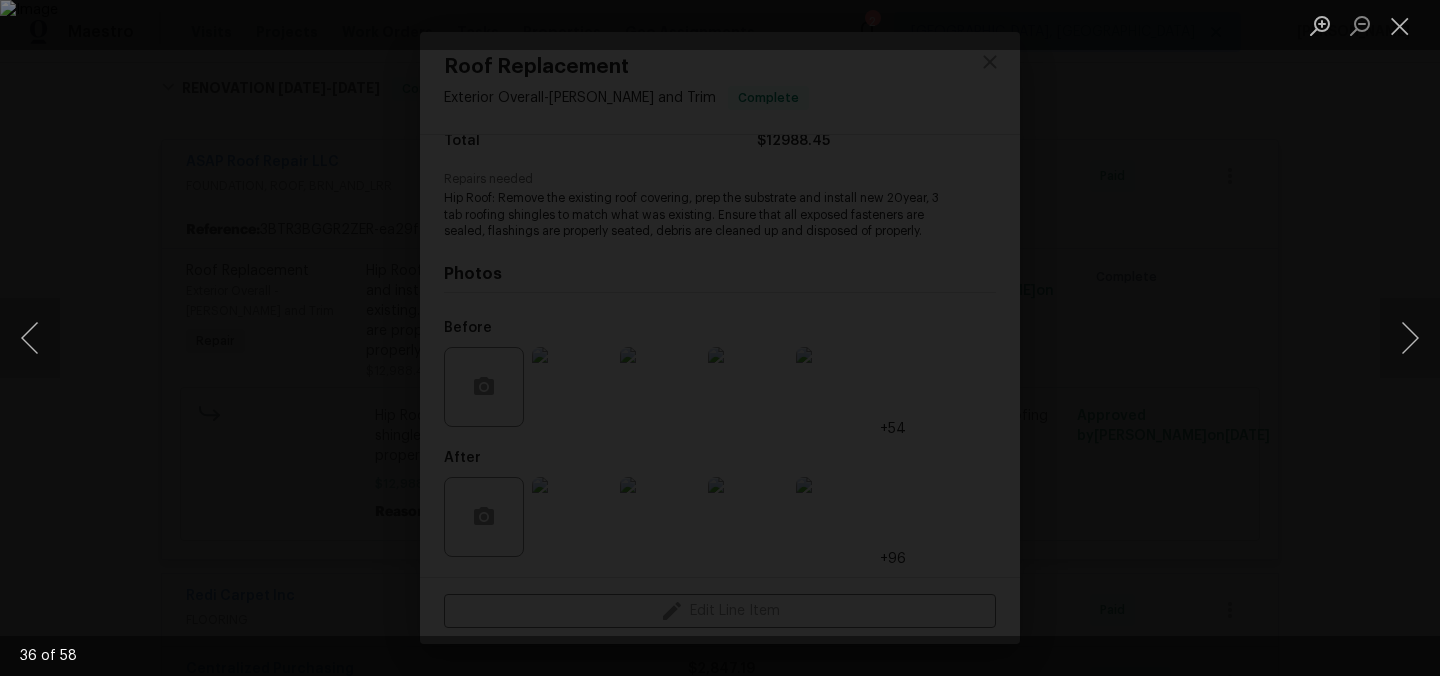 click at bounding box center (720, 338) 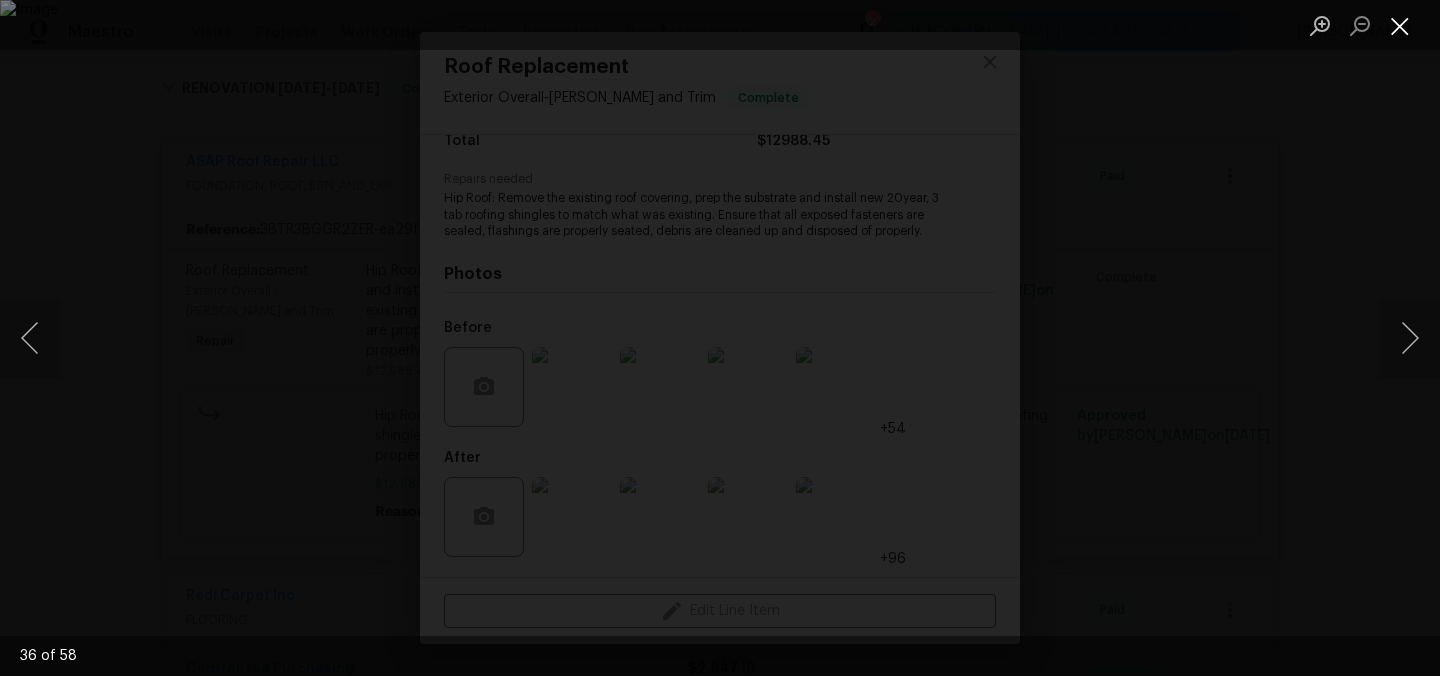 click at bounding box center (1400, 25) 